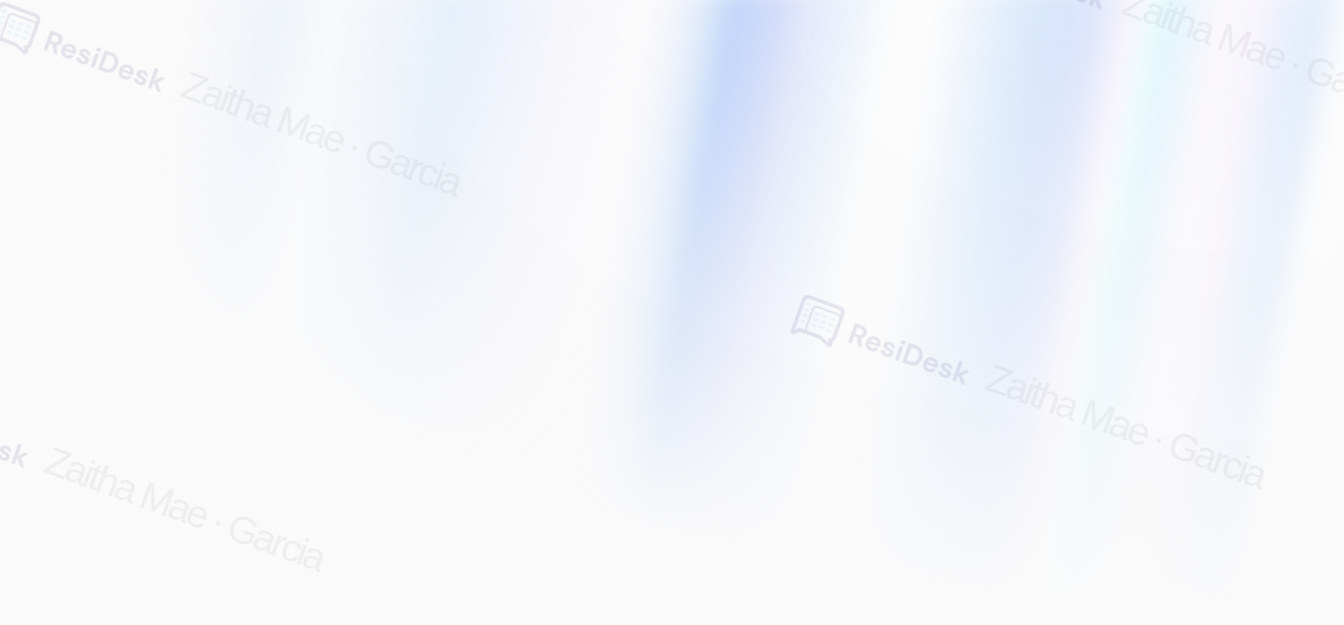 scroll, scrollTop: 0, scrollLeft: 0, axis: both 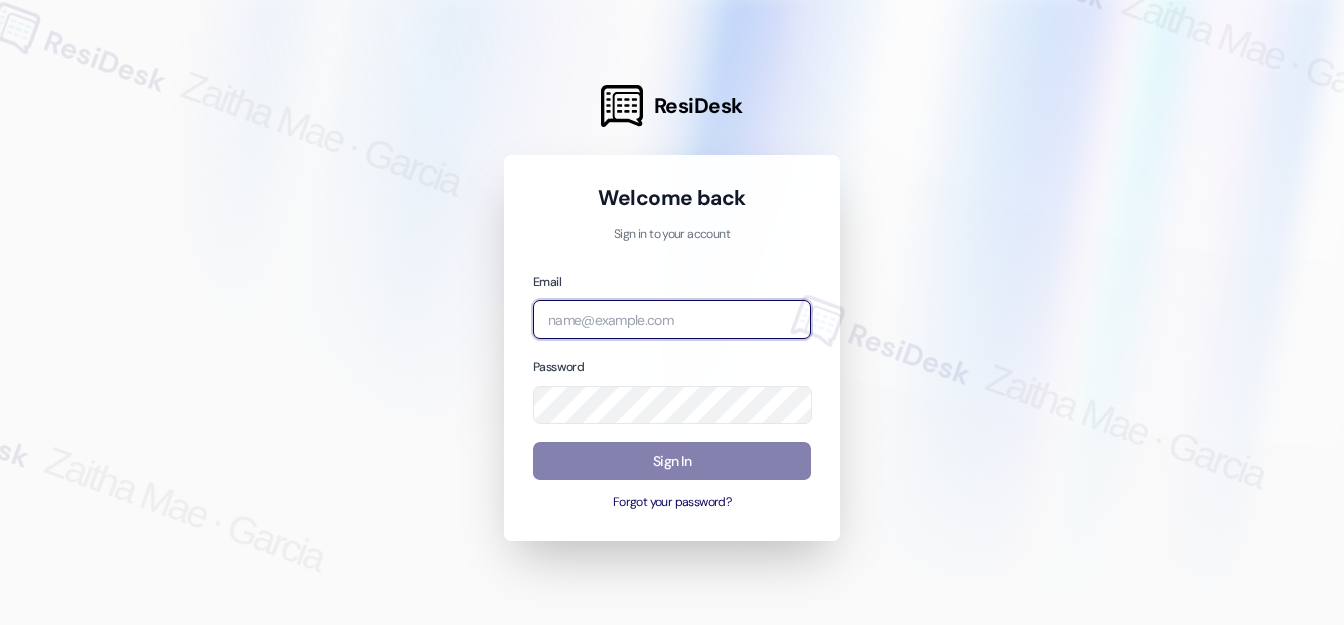 click at bounding box center (672, 319) 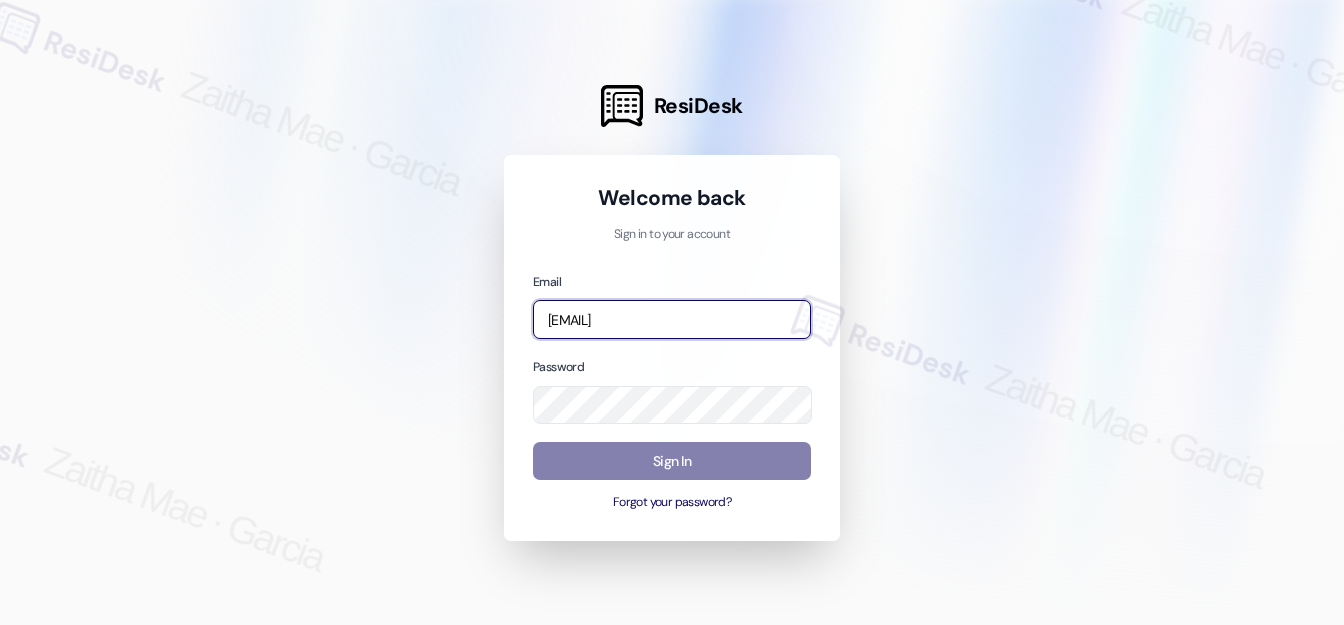 type on "[EMAIL]" 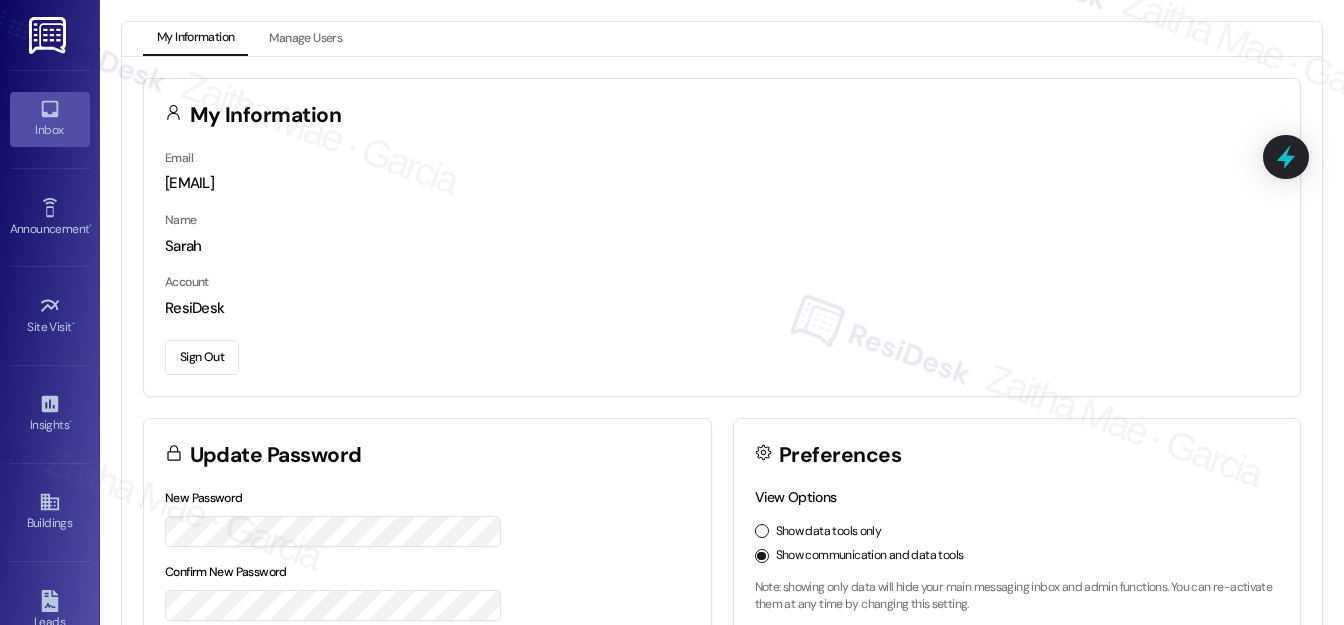 click on "Inbox" at bounding box center [50, 130] 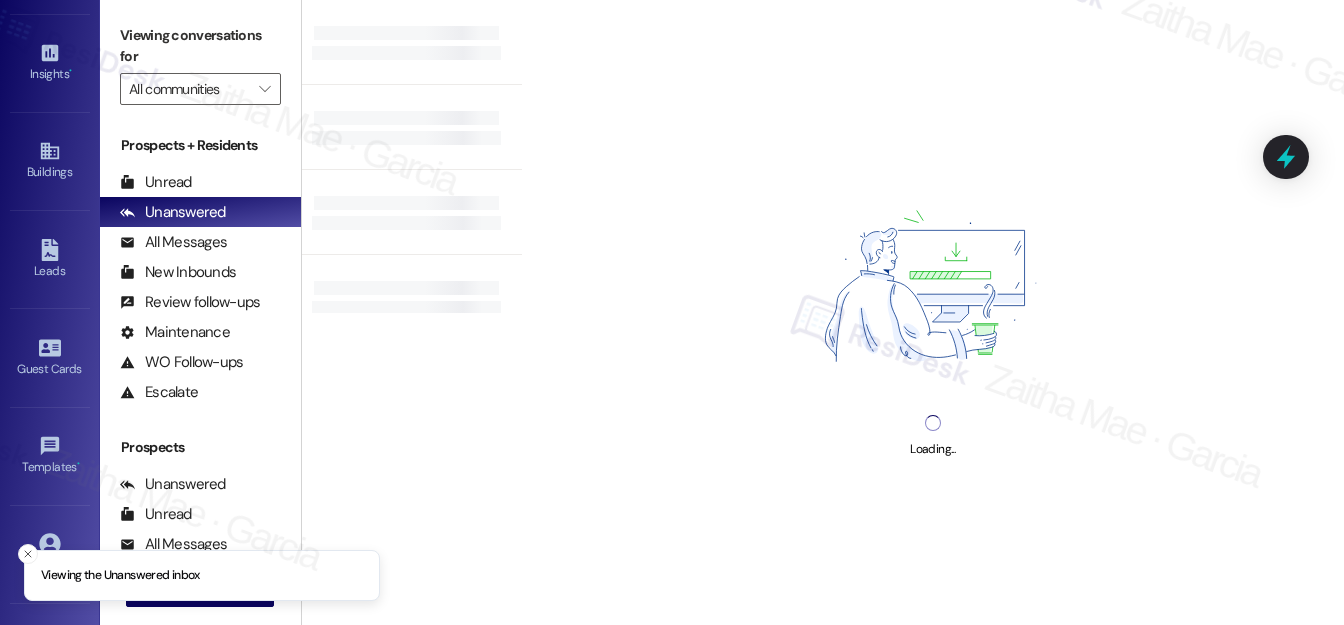 scroll, scrollTop: 419, scrollLeft: 0, axis: vertical 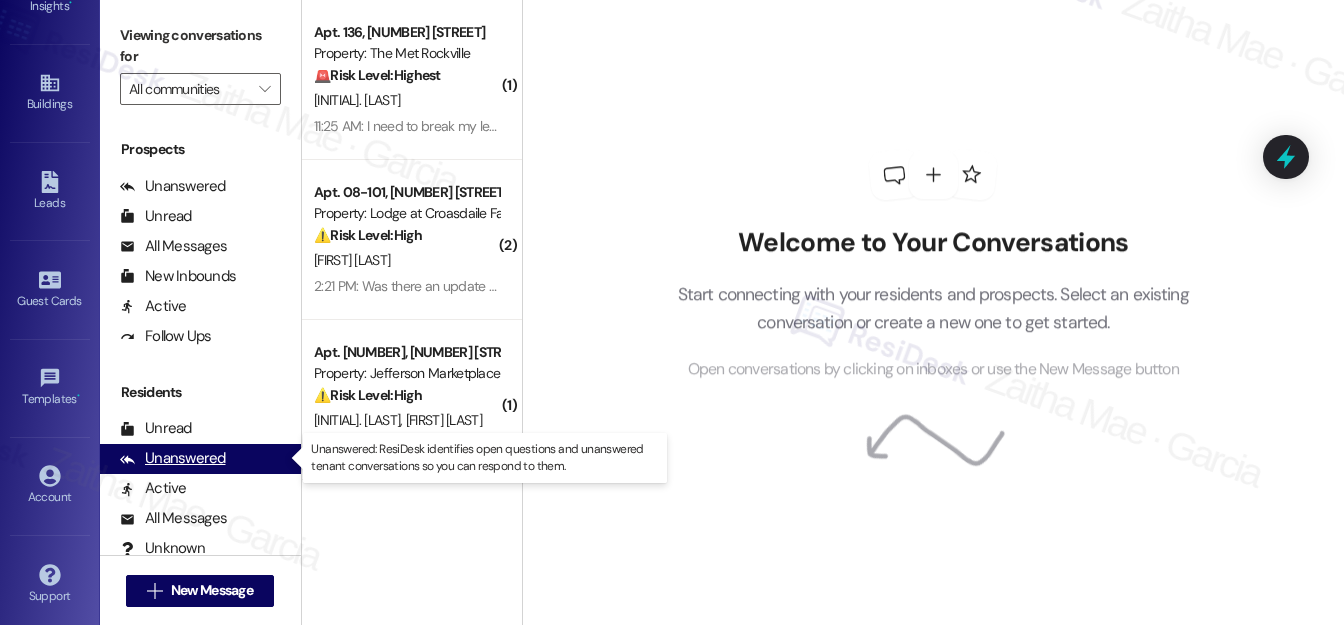 click on "Unanswered" at bounding box center (173, 458) 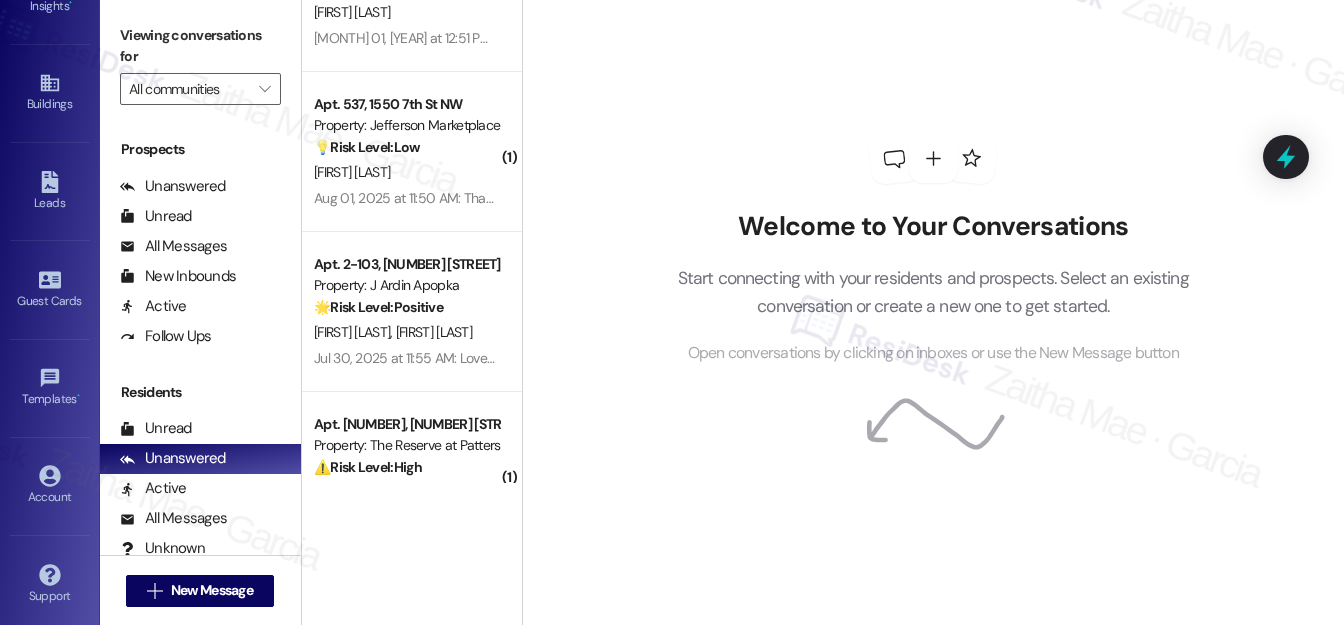 scroll, scrollTop: 3000, scrollLeft: 0, axis: vertical 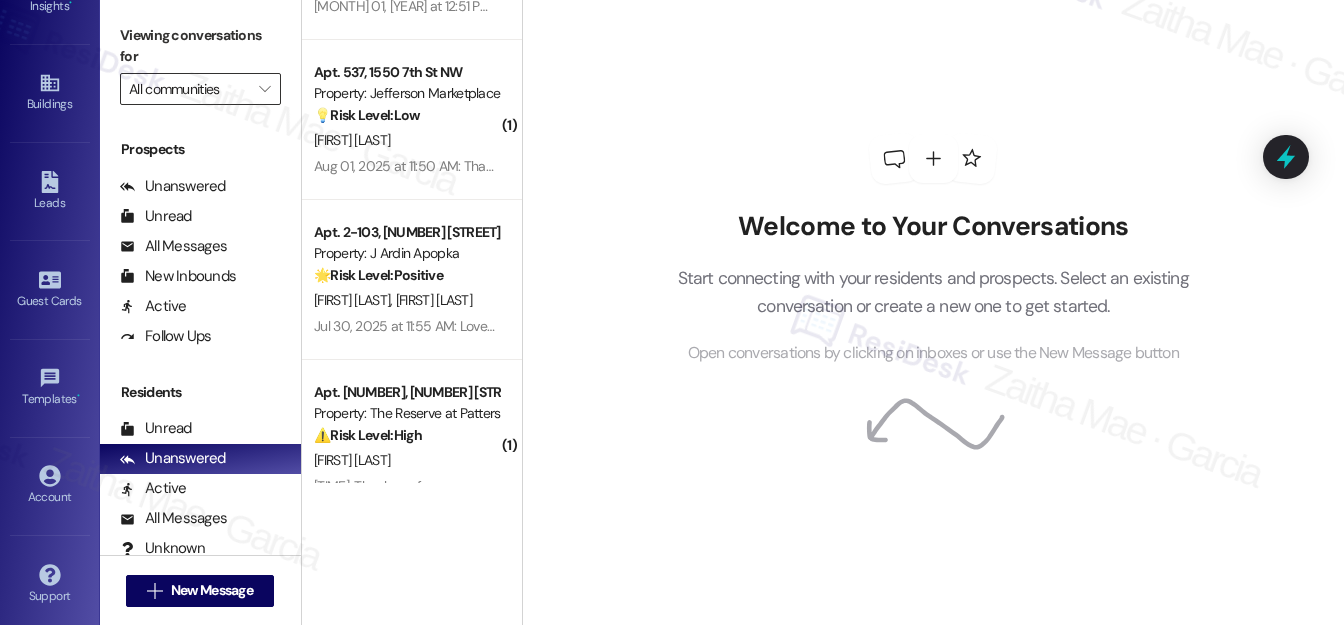 click on "All communities" at bounding box center (189, 89) 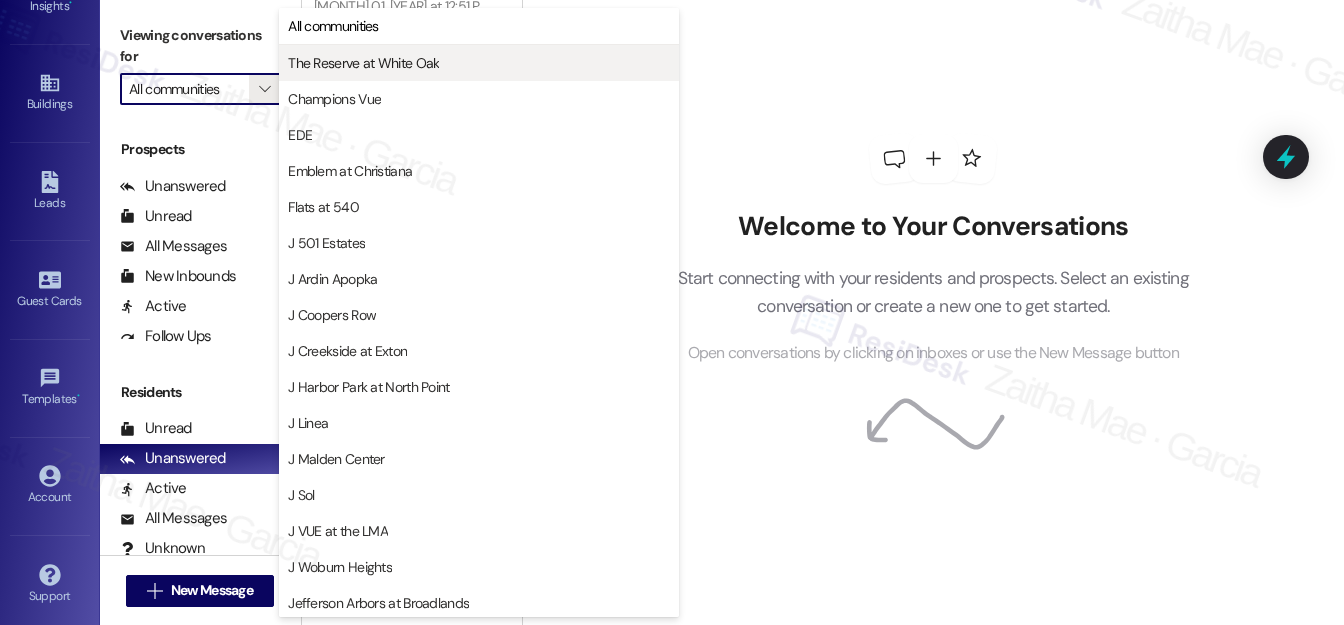 click on "The Reserve at White Oak" at bounding box center (363, 63) 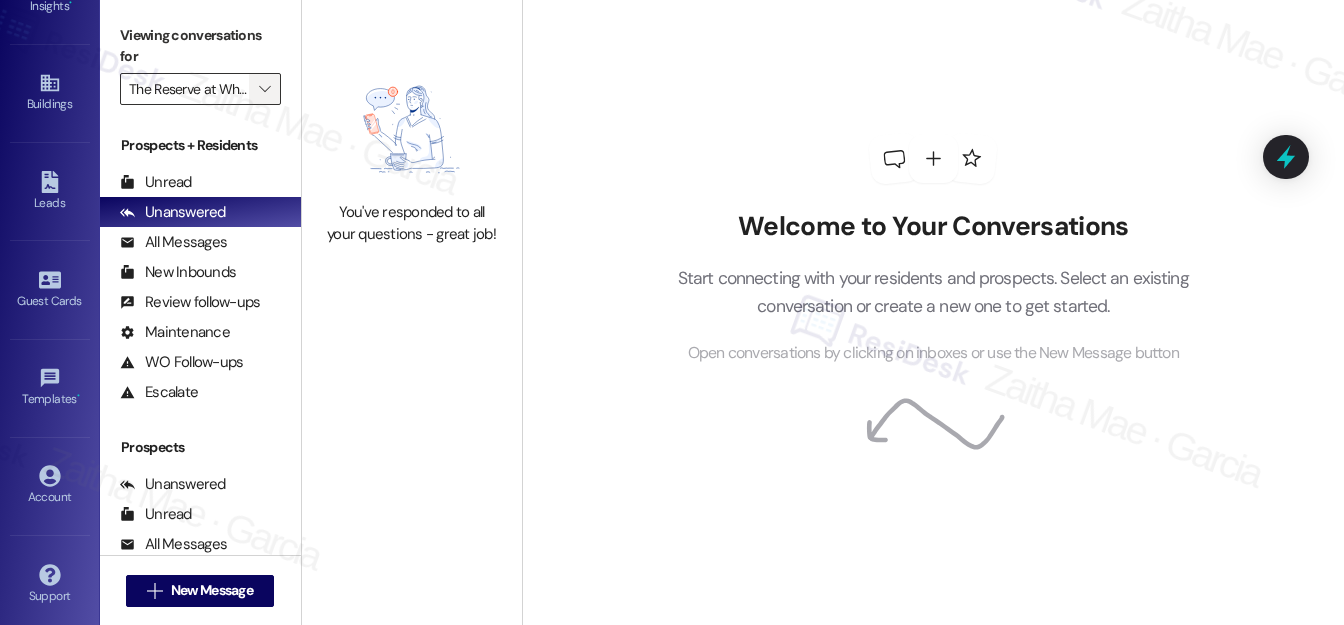 click on "" at bounding box center [264, 89] 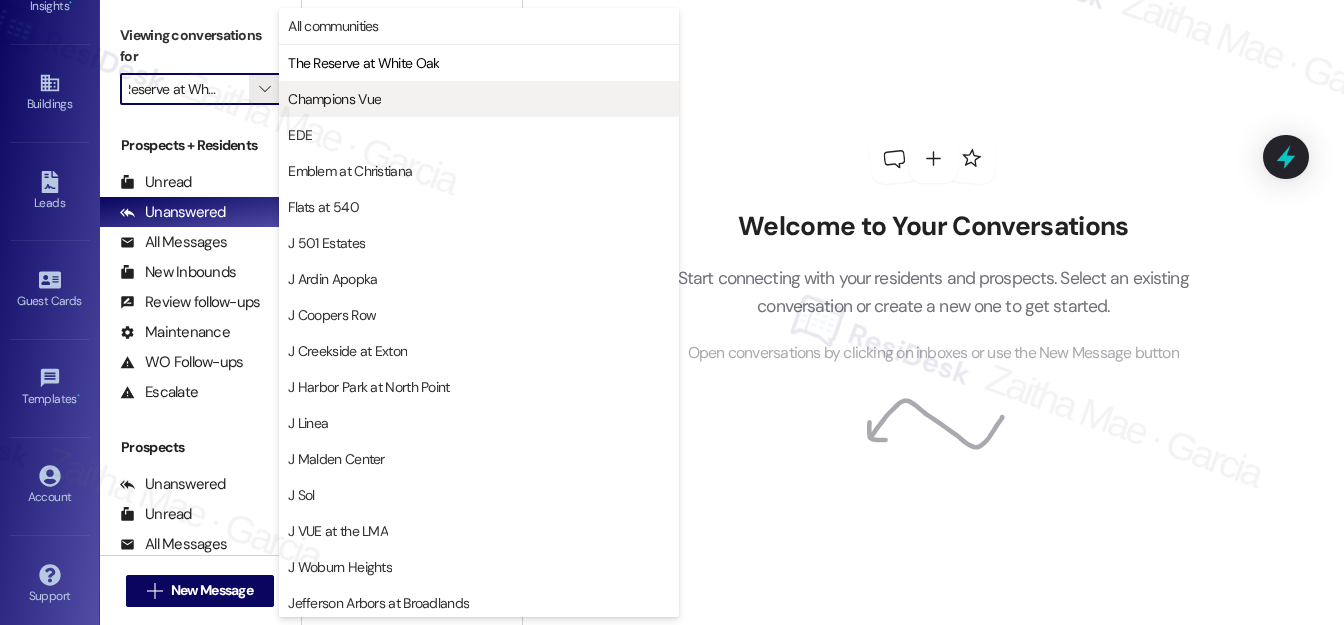 click on "Champions Vue" at bounding box center (334, 99) 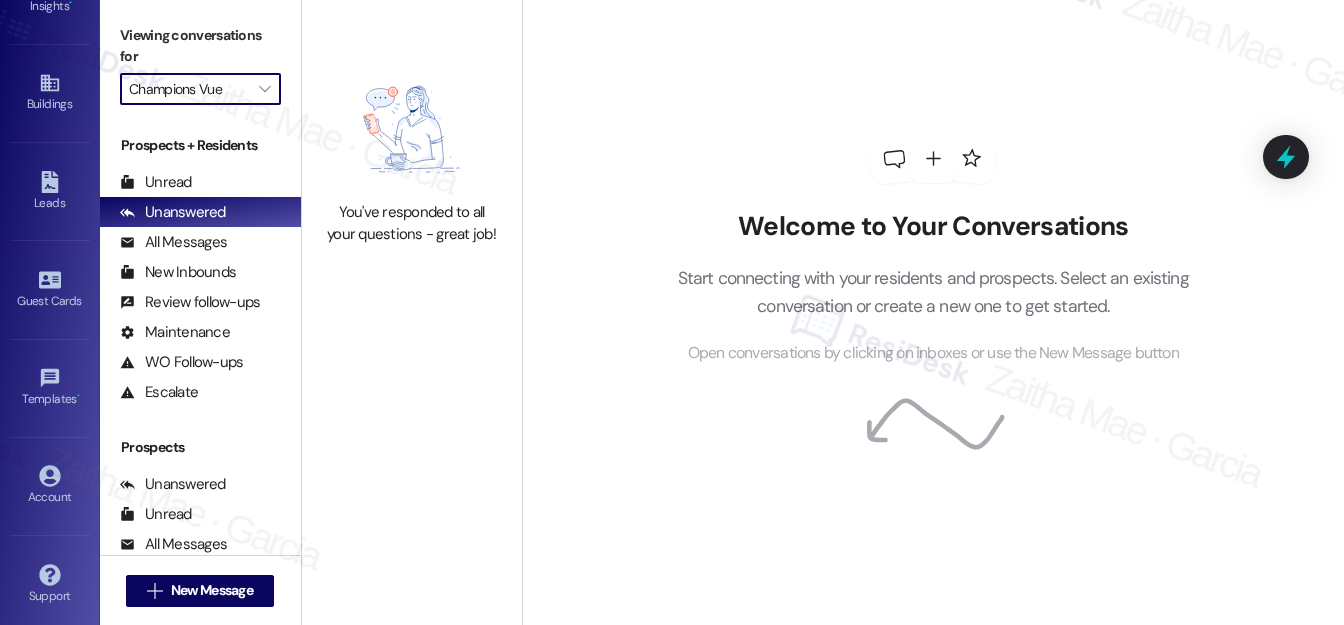 scroll, scrollTop: 0, scrollLeft: 0, axis: both 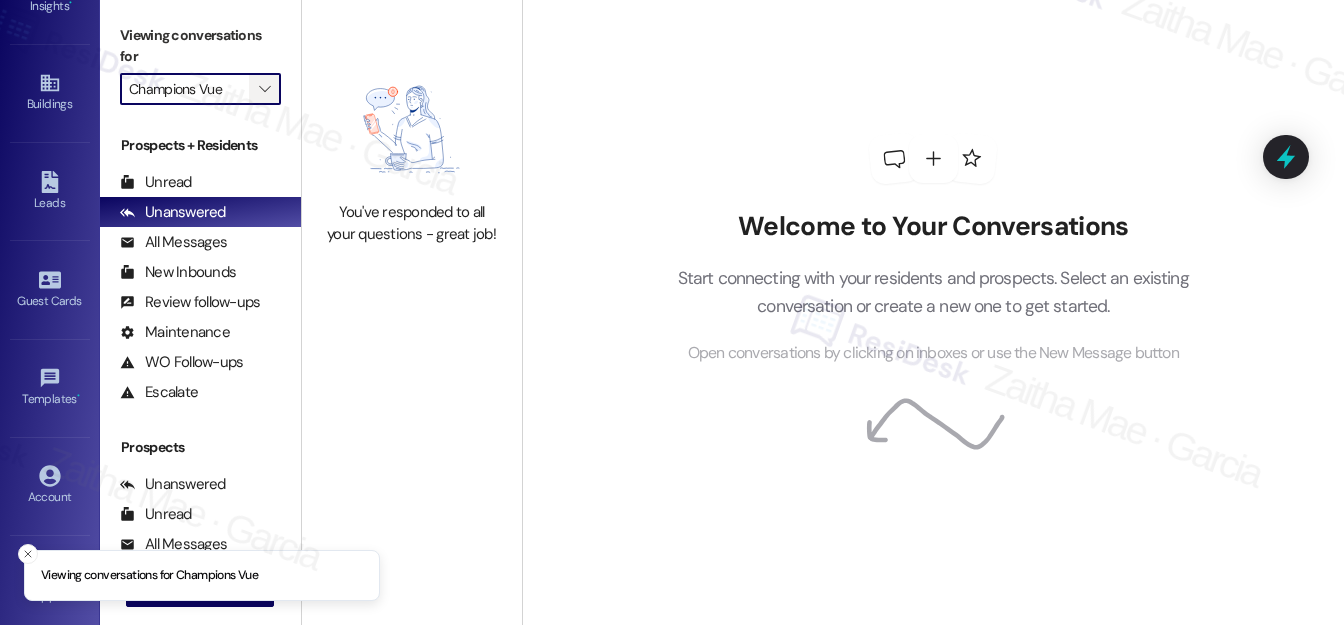 click on "" at bounding box center [264, 89] 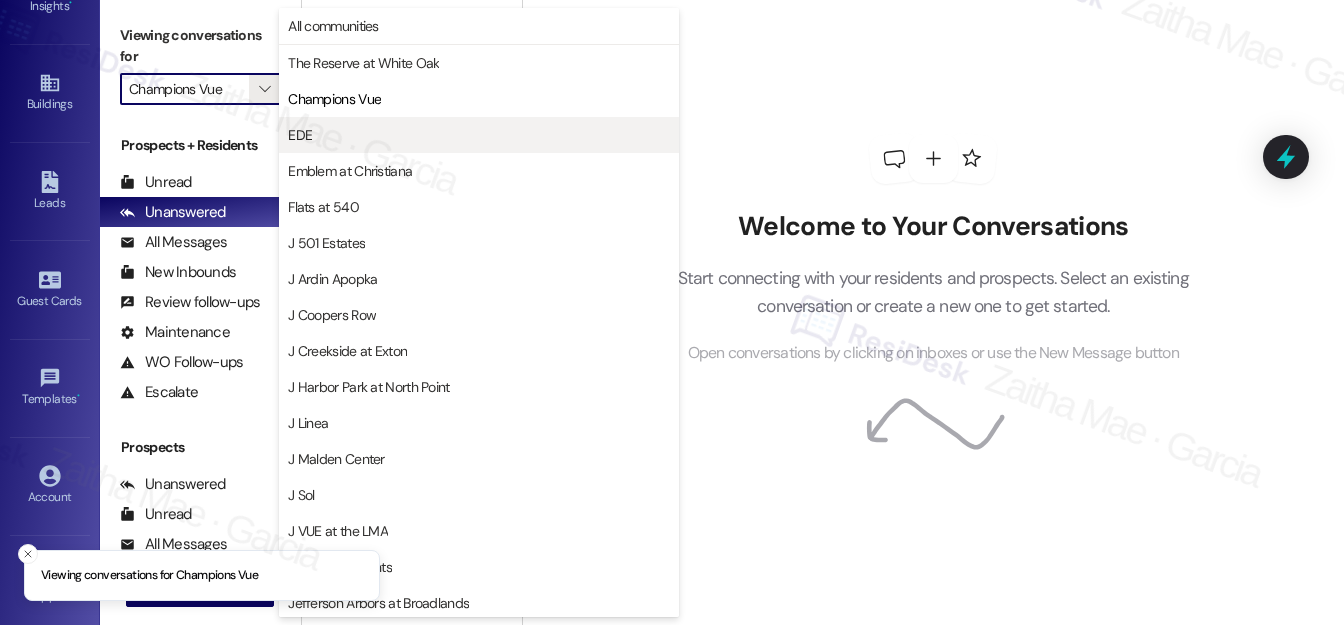 click on "EDE" at bounding box center [479, 135] 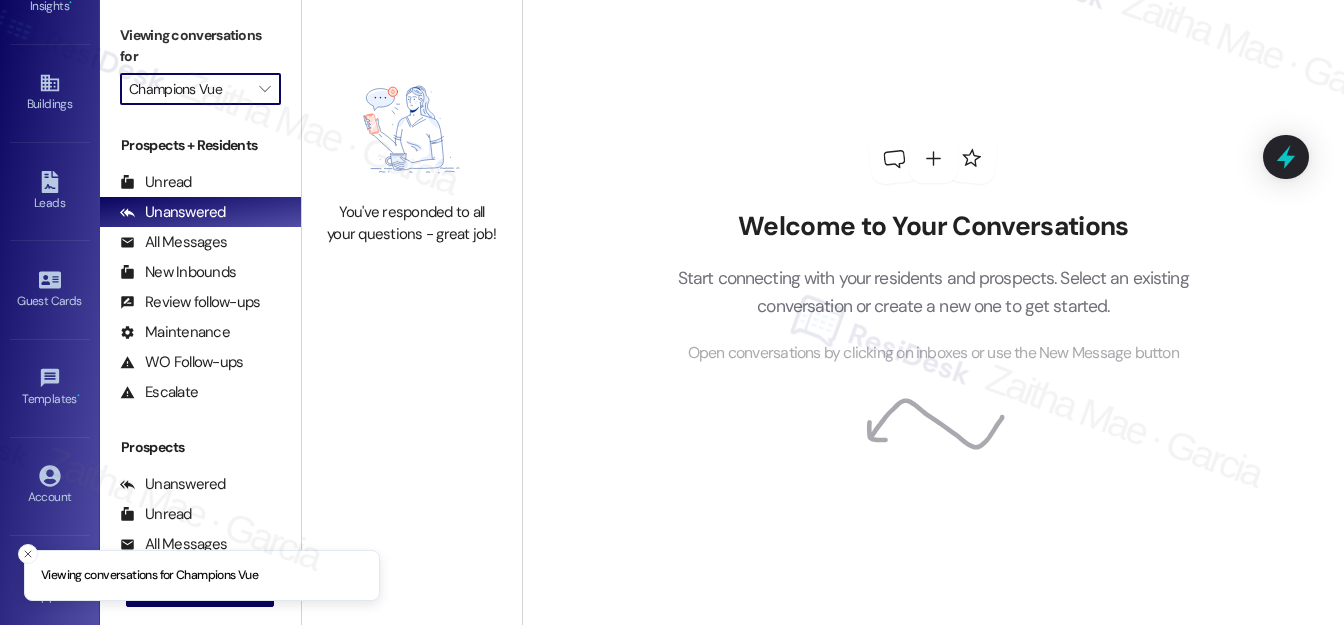 type on "EDE" 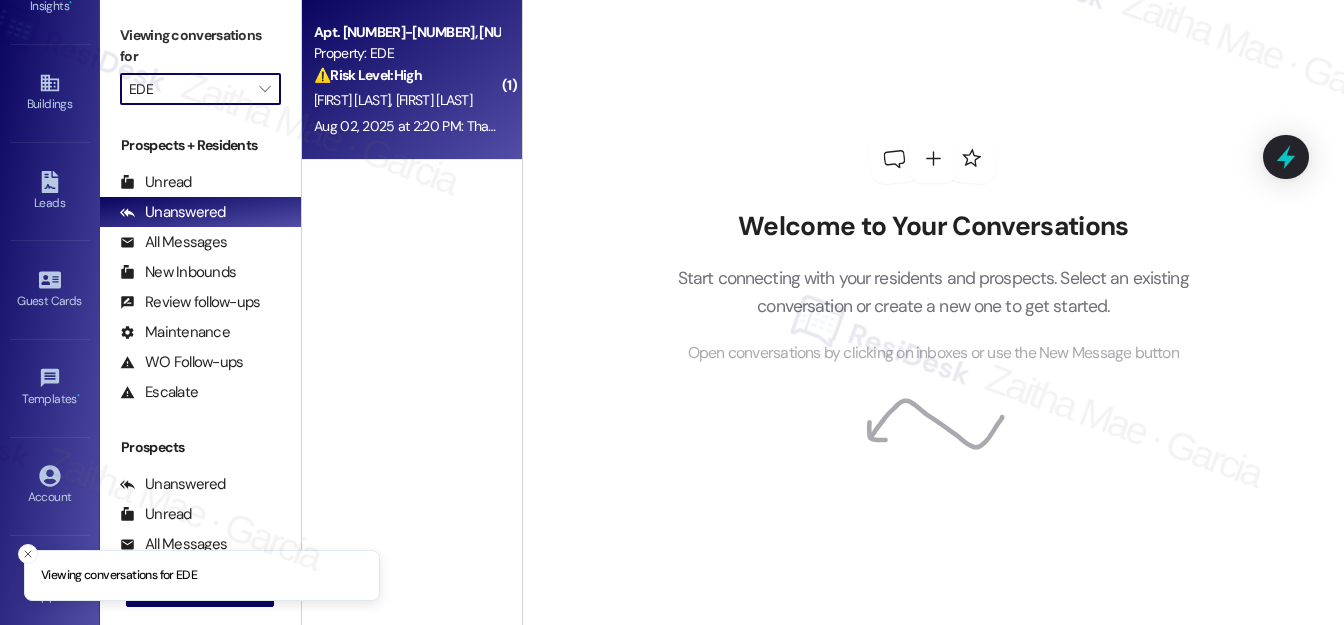 click on "⚠️  Risk Level:  High The resident is inquiring about the deadline to pay rent without incurring a late penalty. This relates to financial concerns and potential late payment, which falls under Tier 2." at bounding box center [406, 75] 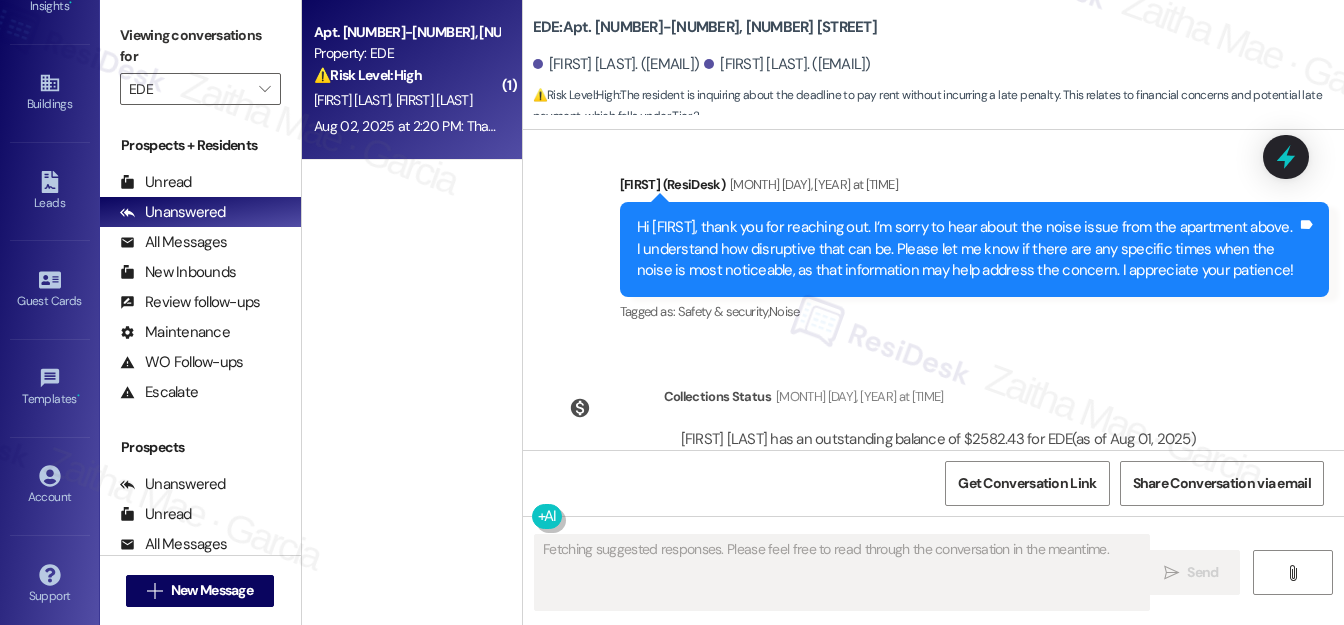 scroll, scrollTop: 2363, scrollLeft: 0, axis: vertical 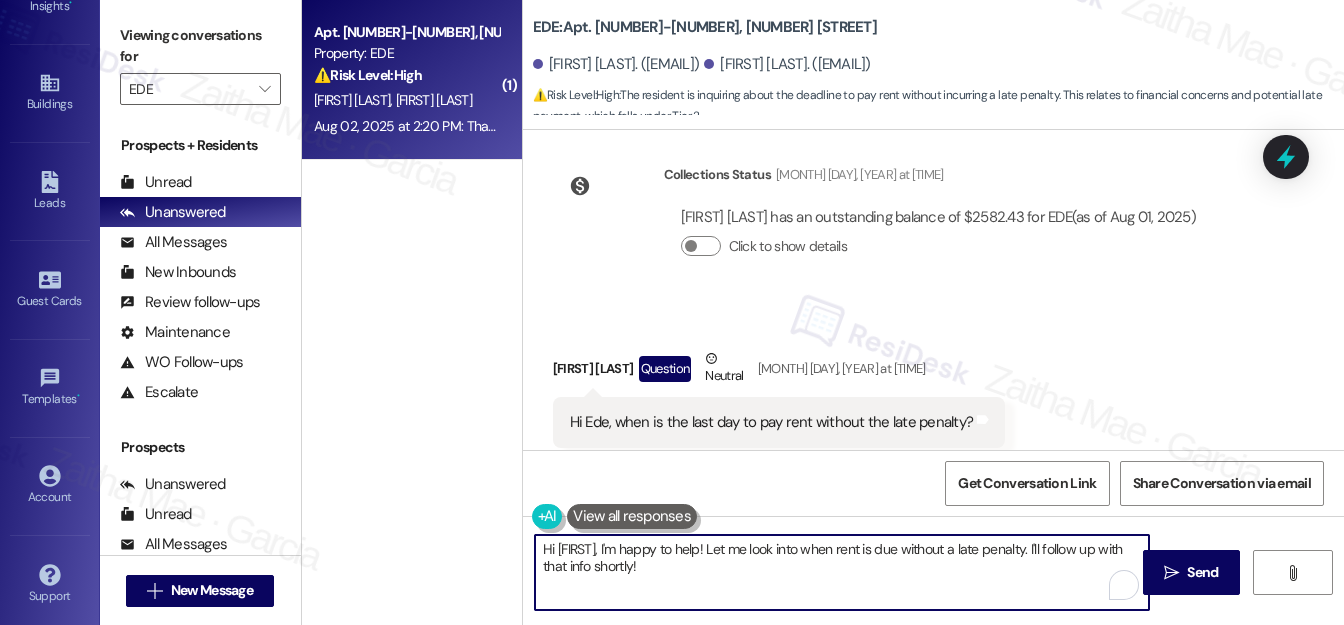 drag, startPoint x: 541, startPoint y: 548, endPoint x: 669, endPoint y: 571, distance: 130.04999 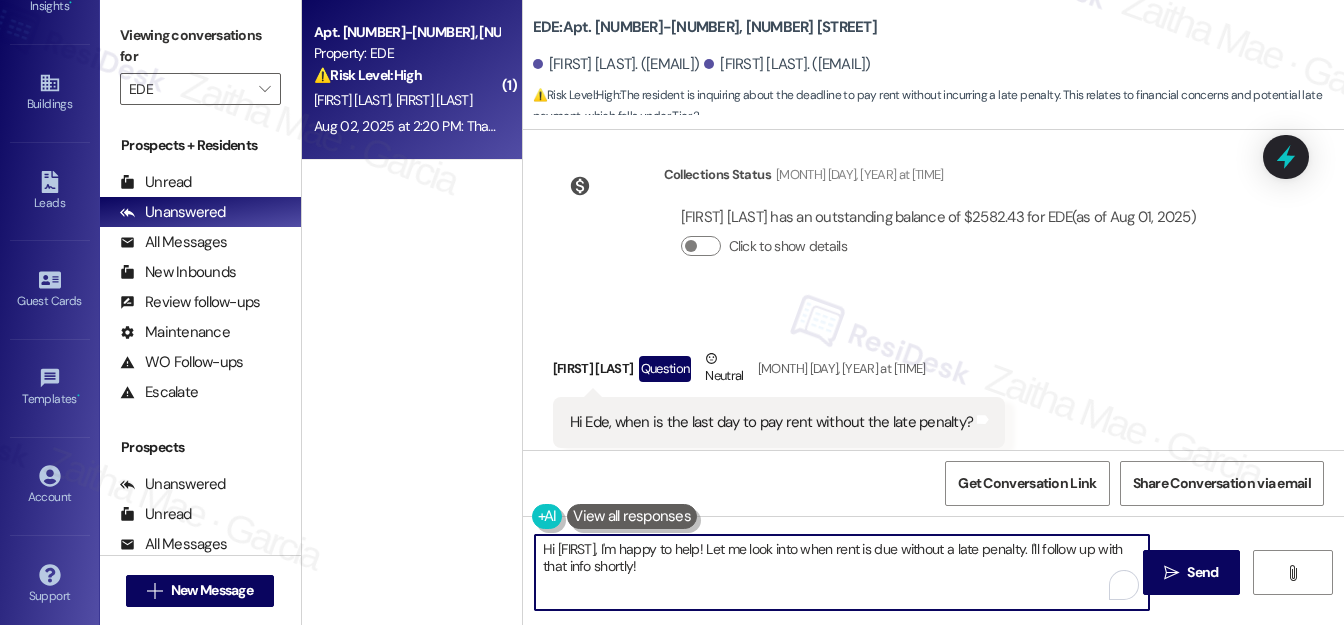 click on "Hi [FIRST], I'm happy to help! Let me look into when rent is due without a late penalty. I'll follow up with that info shortly!" at bounding box center (842, 572) 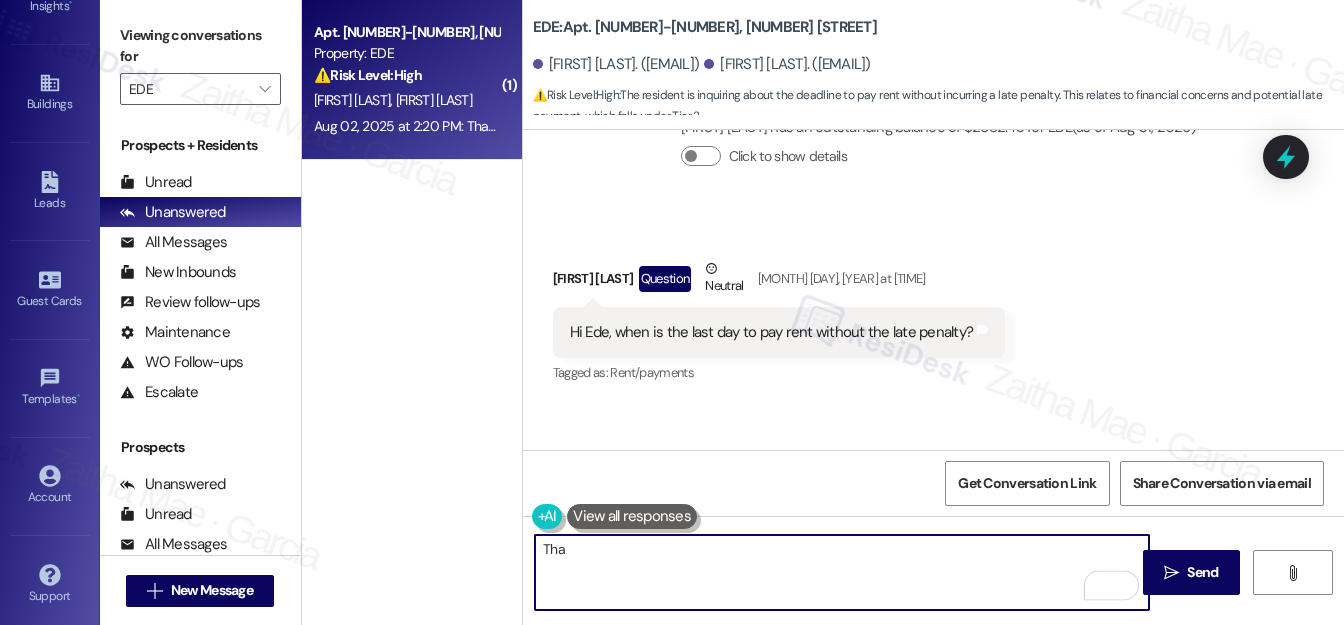 scroll, scrollTop: 2554, scrollLeft: 0, axis: vertical 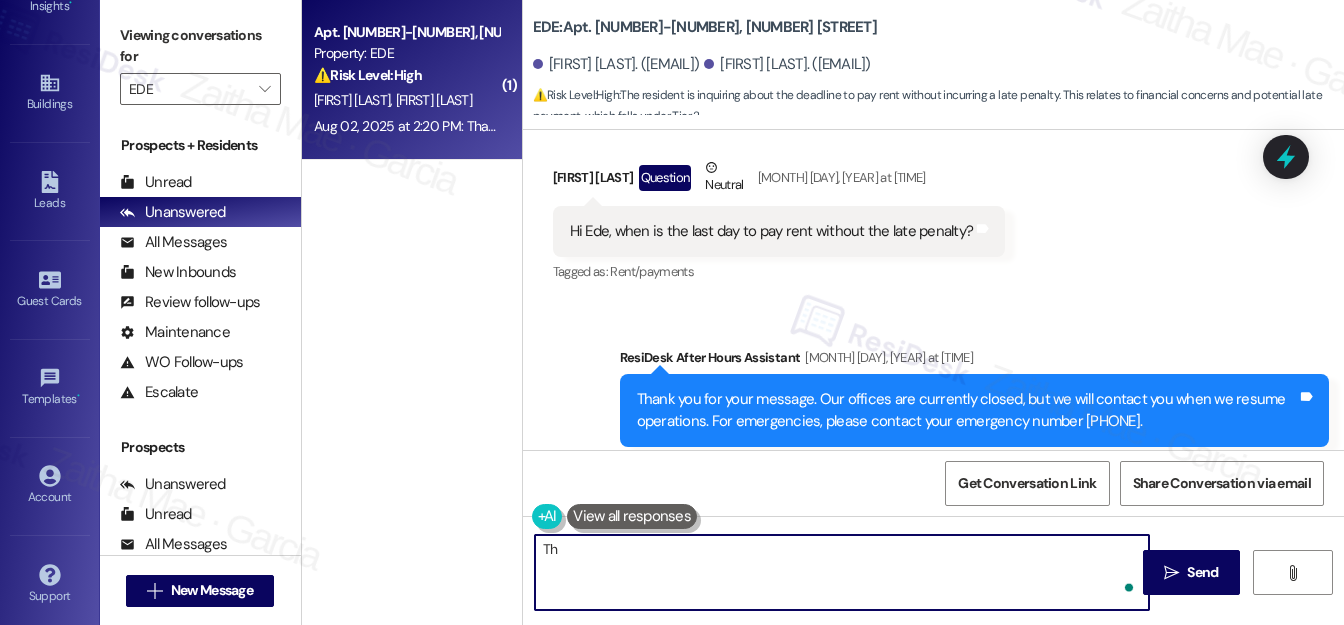 type on "T" 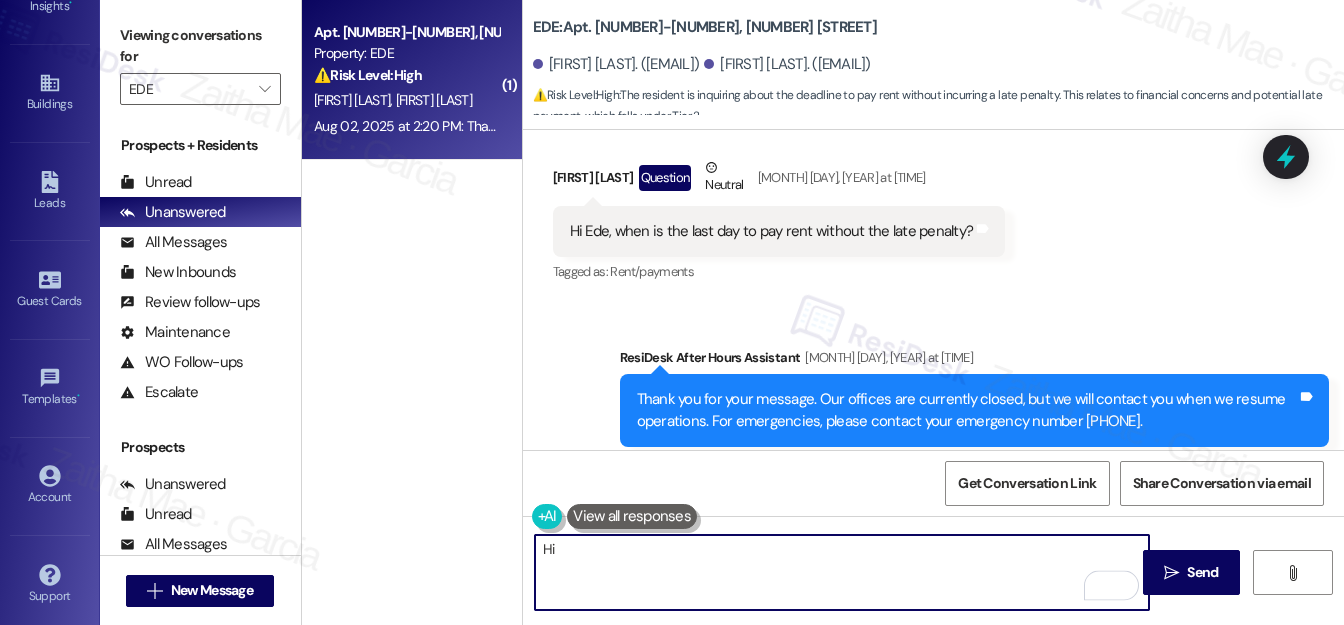 scroll, scrollTop: 2463, scrollLeft: 0, axis: vertical 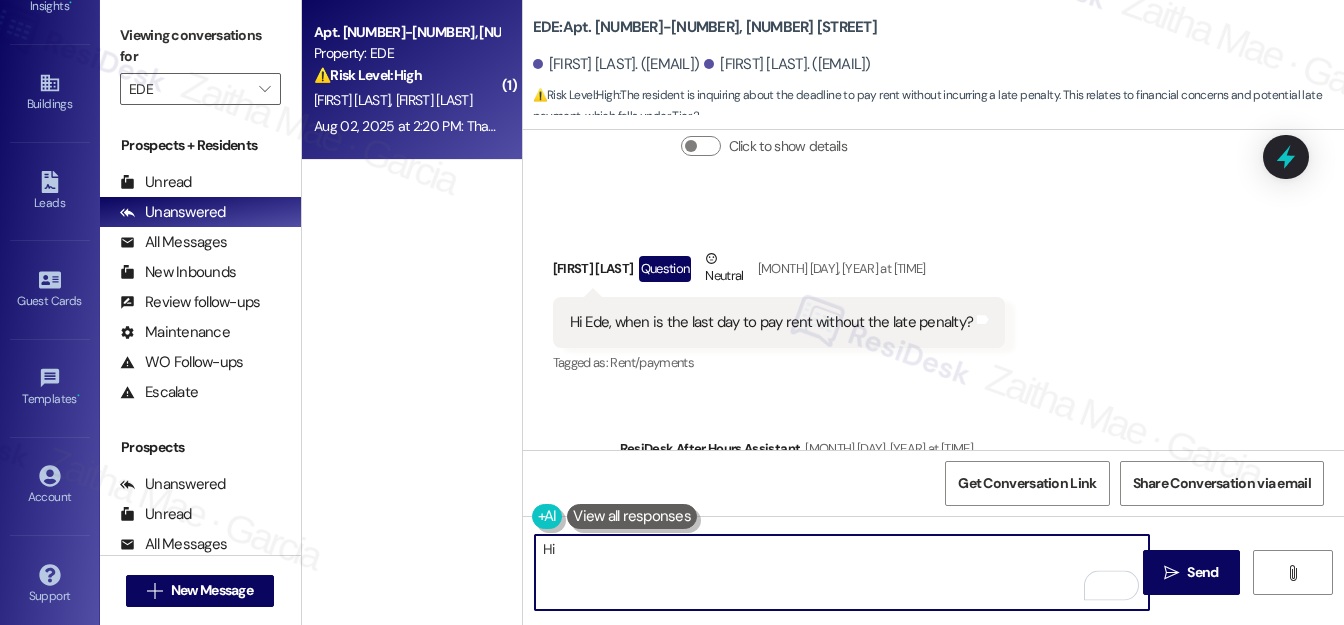 click on "[FIRST] [LAST] Question Neutral Aug 02, 2025 at 2:20 PM" at bounding box center (779, 272) 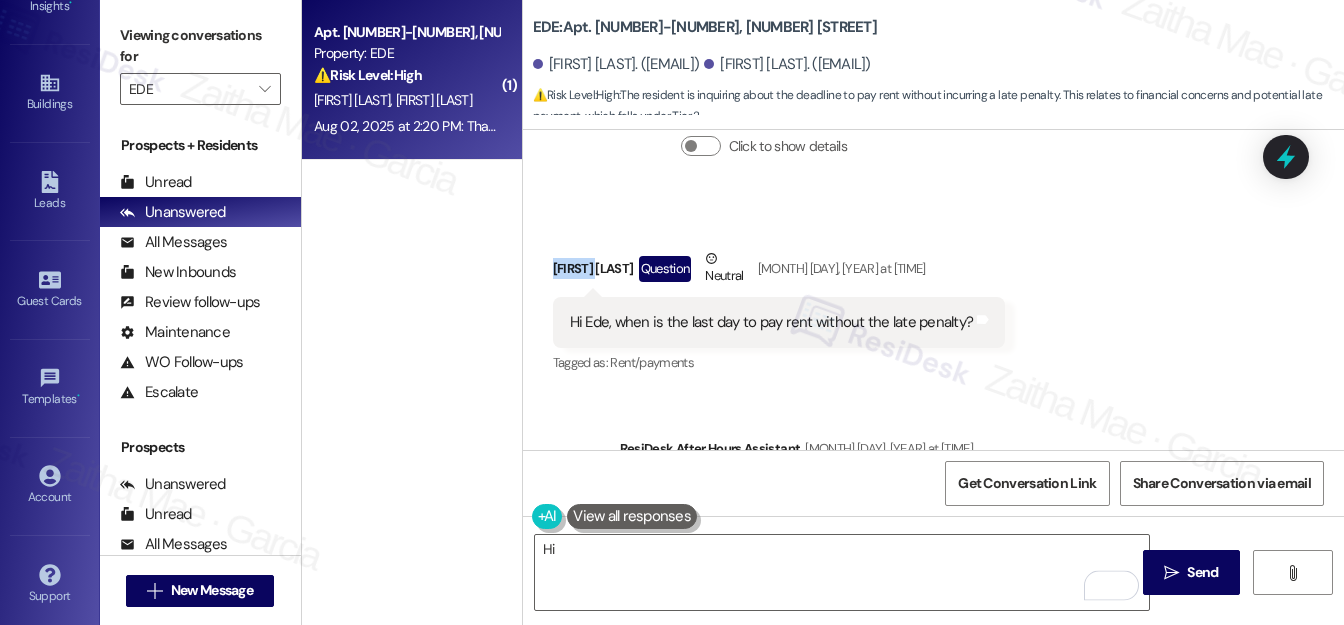 click on "[FIRST] [LAST] Question Neutral Aug 02, 2025 at 2:20 PM" at bounding box center [779, 272] 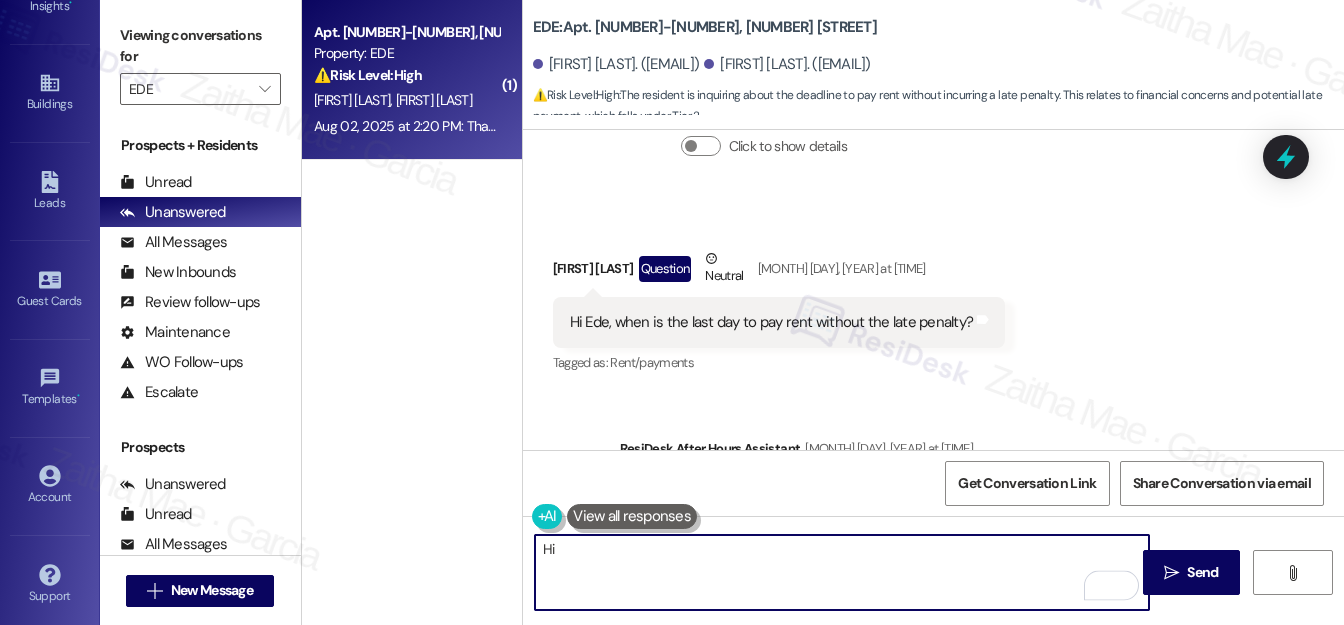 click on "Hi" at bounding box center (842, 572) 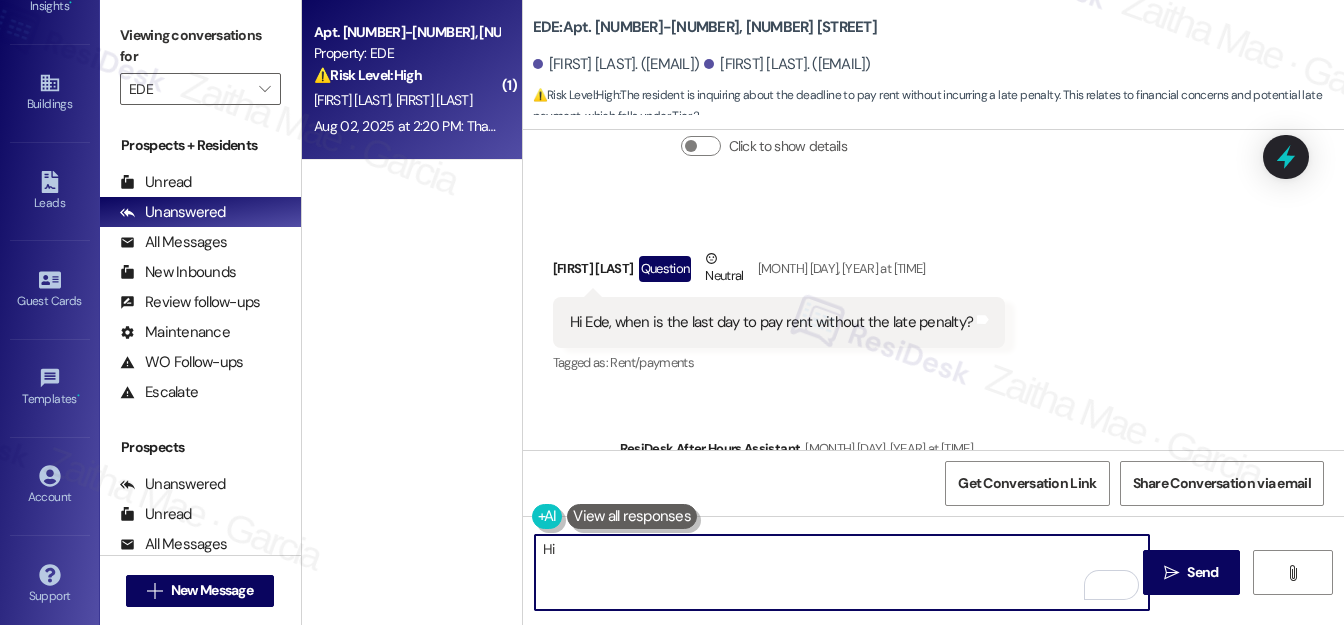 paste on "[FIRST]" 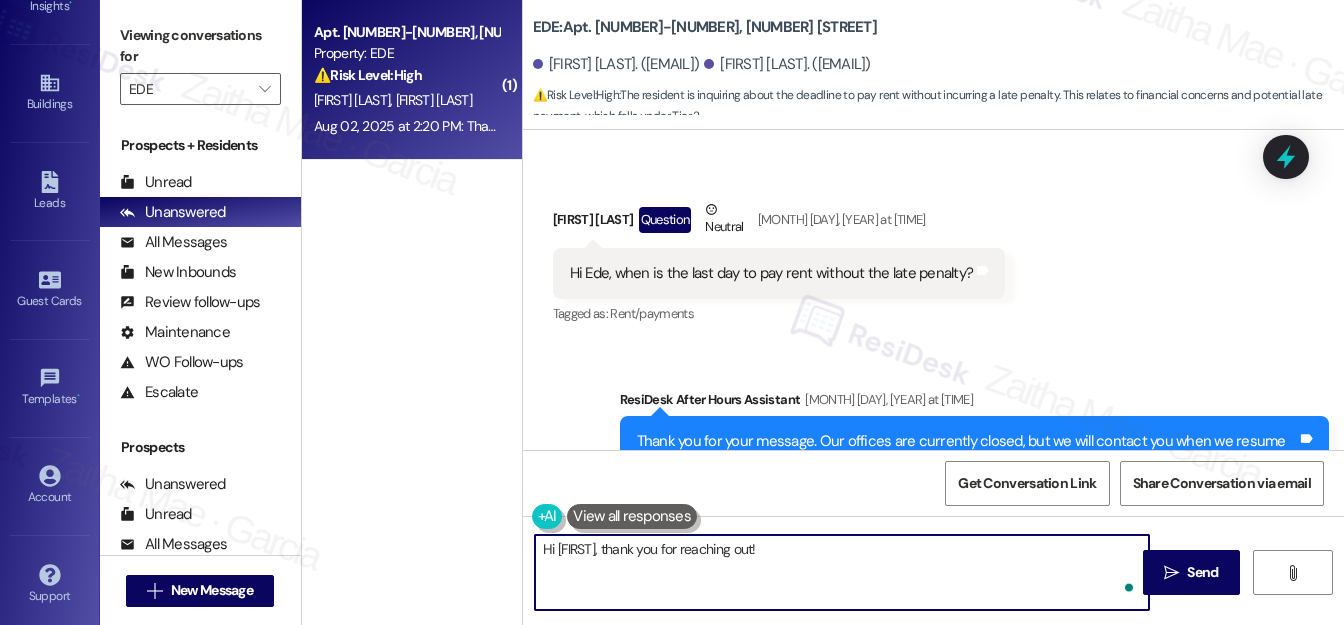 scroll, scrollTop: 2554, scrollLeft: 0, axis: vertical 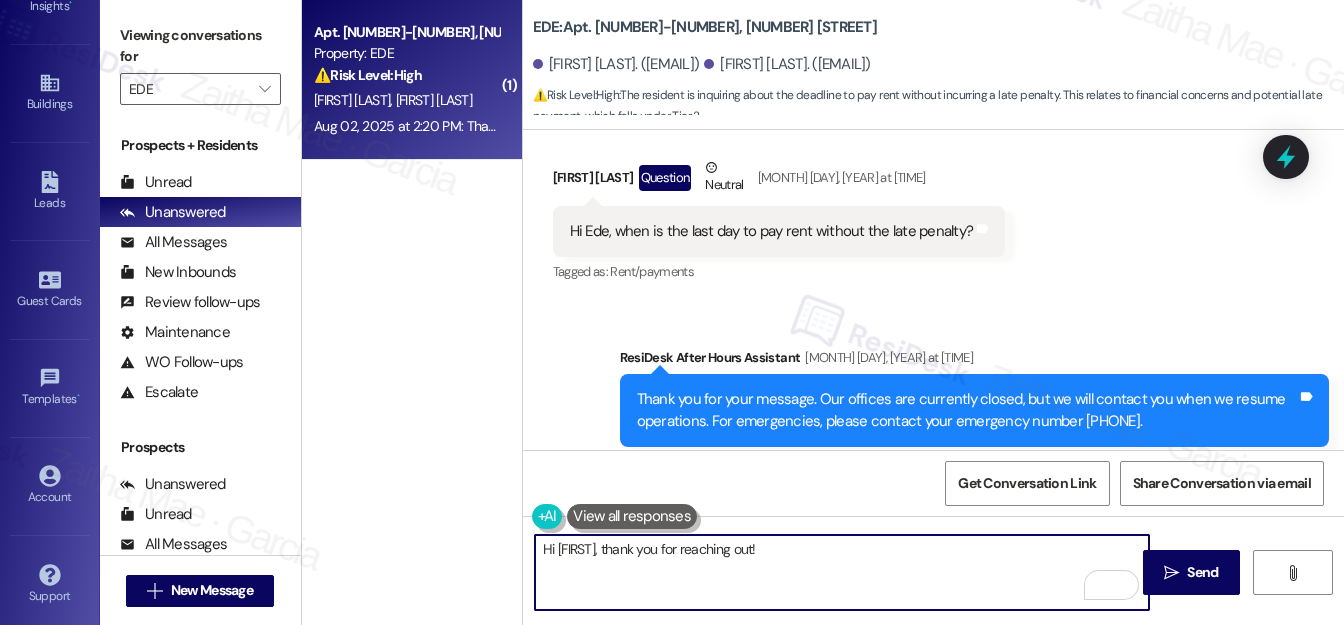 paste on "Rent is due between the 1st and 5th of the month. It is considered late on the morning of the 6th." 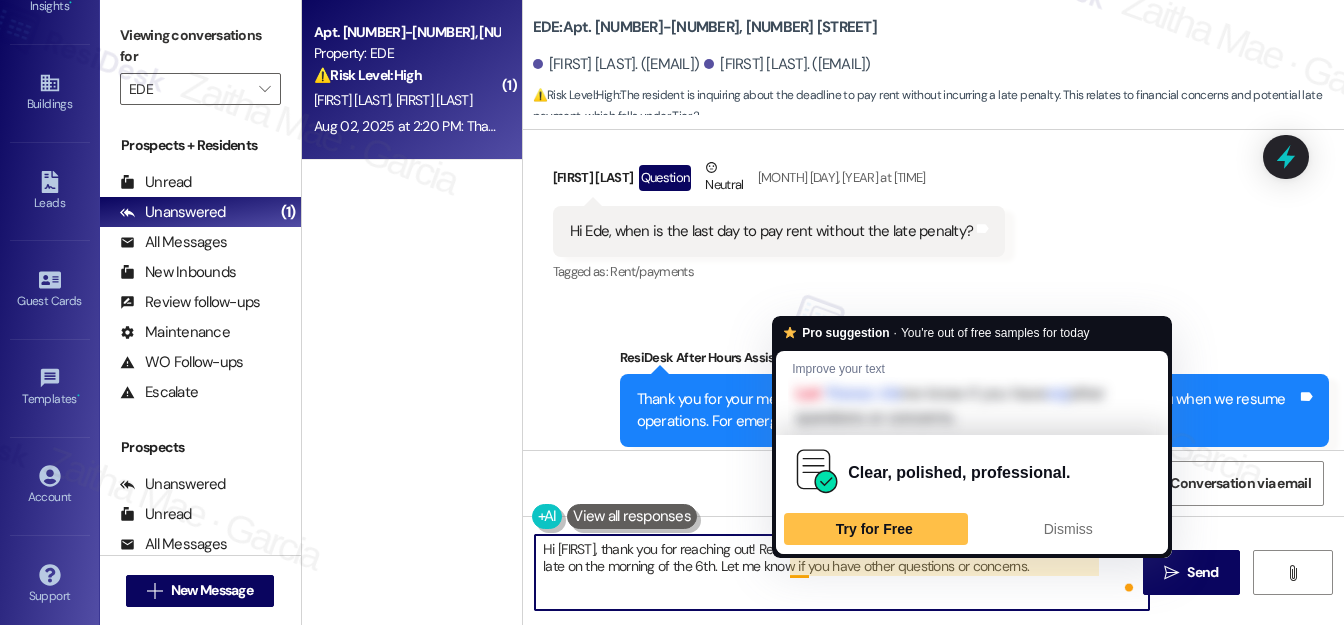 click on "Hi [FIRST], thank you for reaching out! Rent is due between the 1st and 5th of the month. It is considered late on the morning of the 6th. Let me know if you have other questions or concerns." at bounding box center [842, 572] 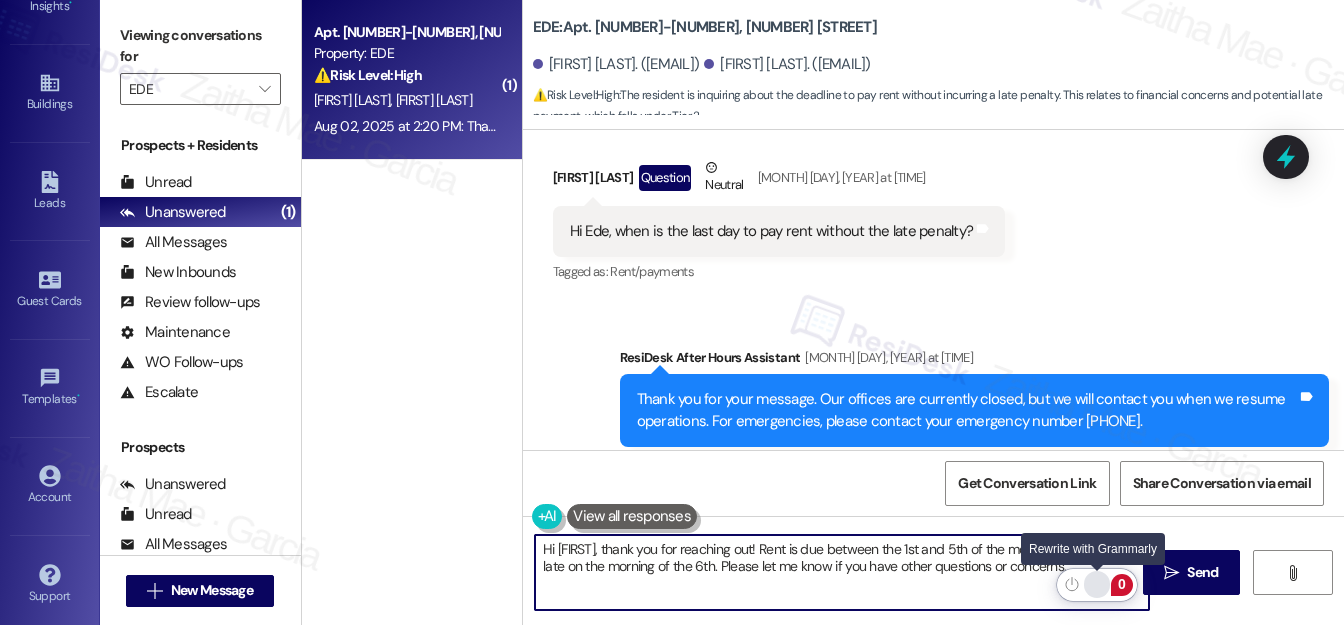 type on "Hi [FIRST], thank you for reaching out! Rent is due between the 1st and 5th of the month. It is considered late on the morning of the 6th. Please let me know if you have other questions or concerns." 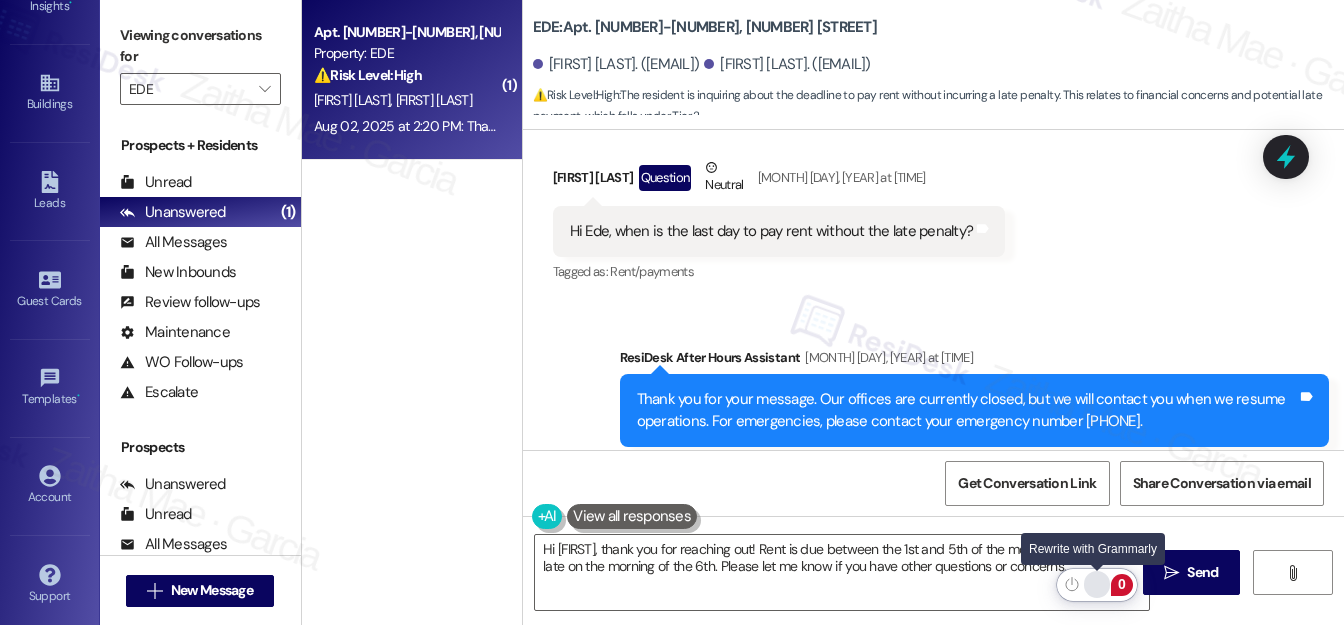 click 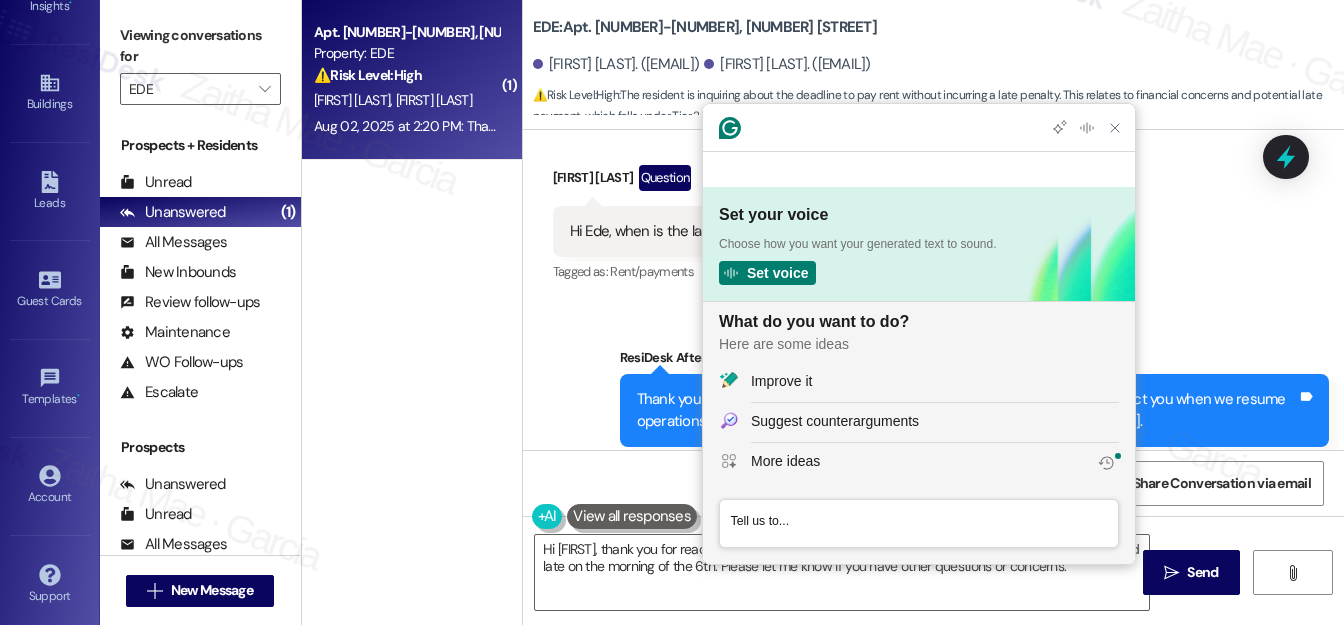 scroll, scrollTop: 0, scrollLeft: 0, axis: both 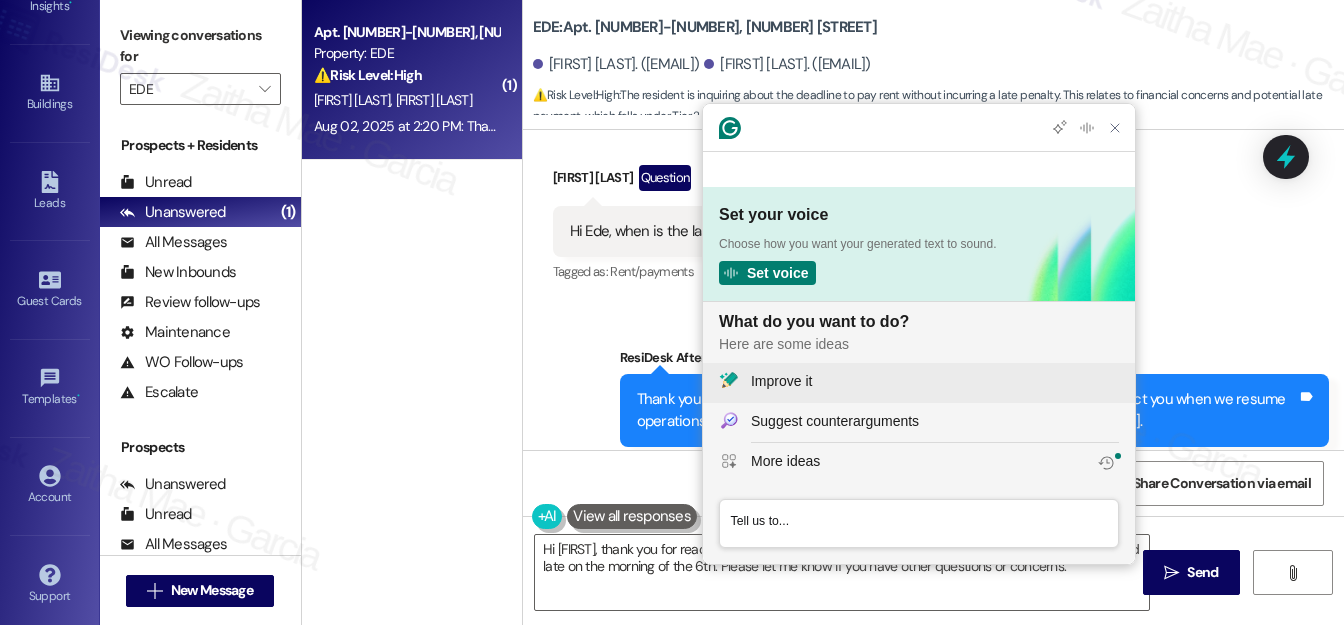 click on "Improve it" 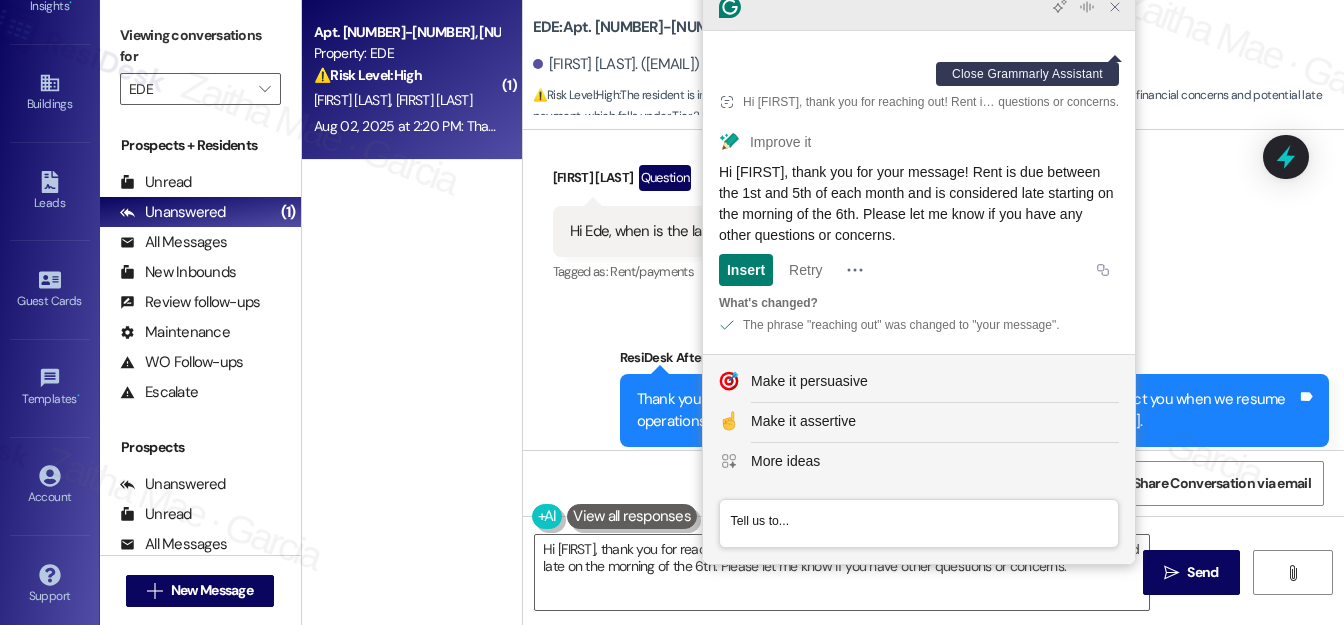 click 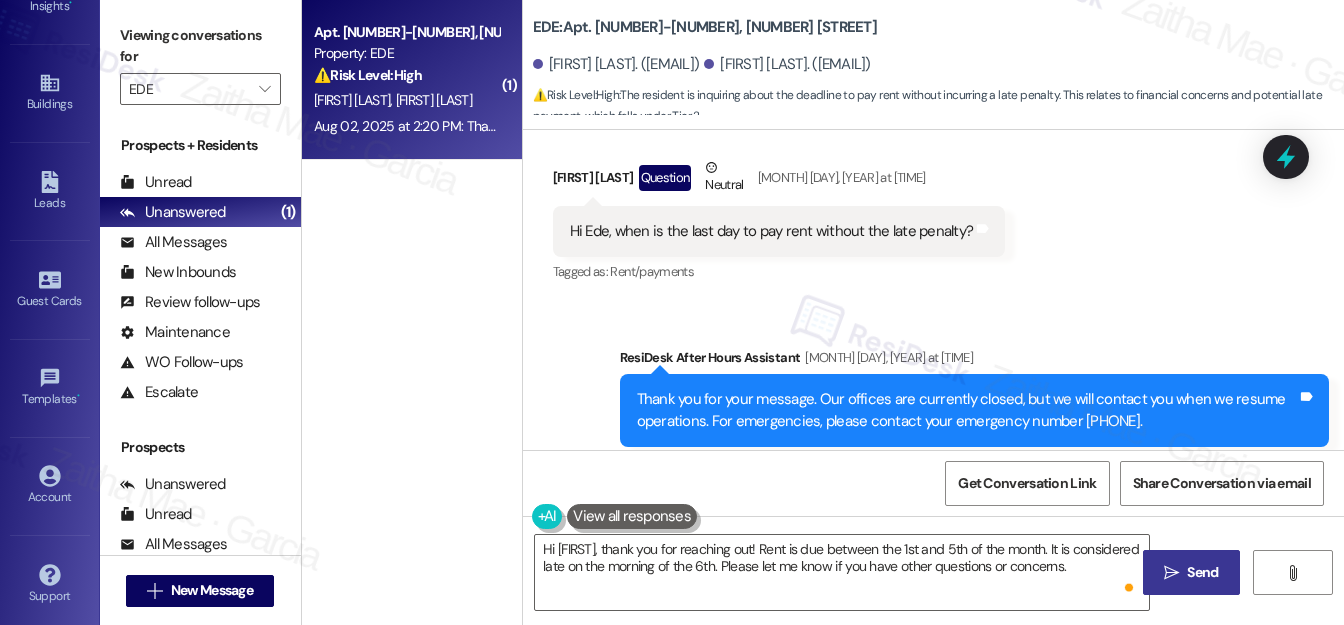 click on "Send" at bounding box center (1202, 572) 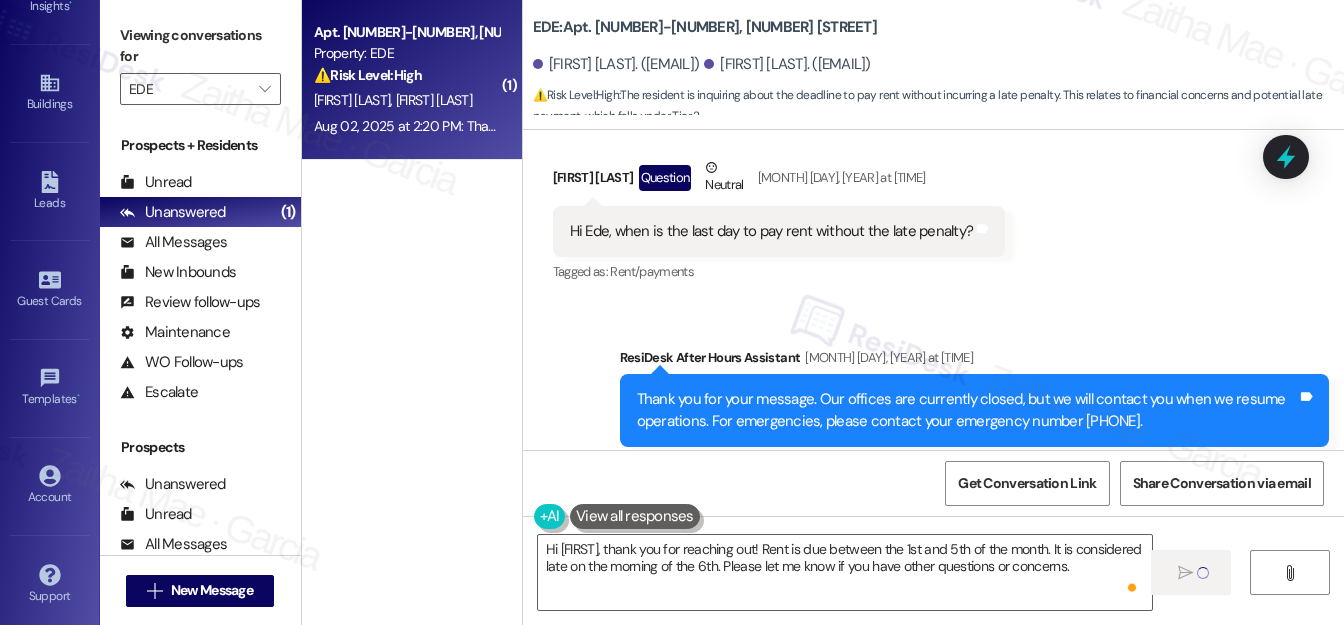 type 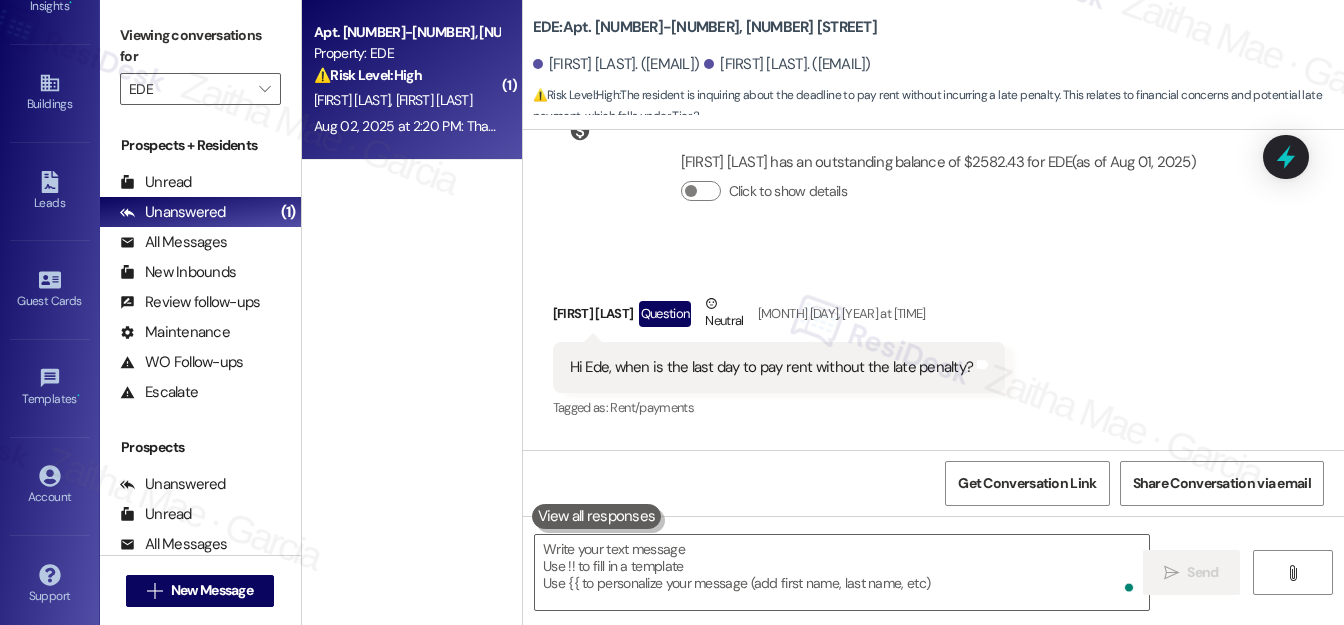scroll, scrollTop: 2715, scrollLeft: 0, axis: vertical 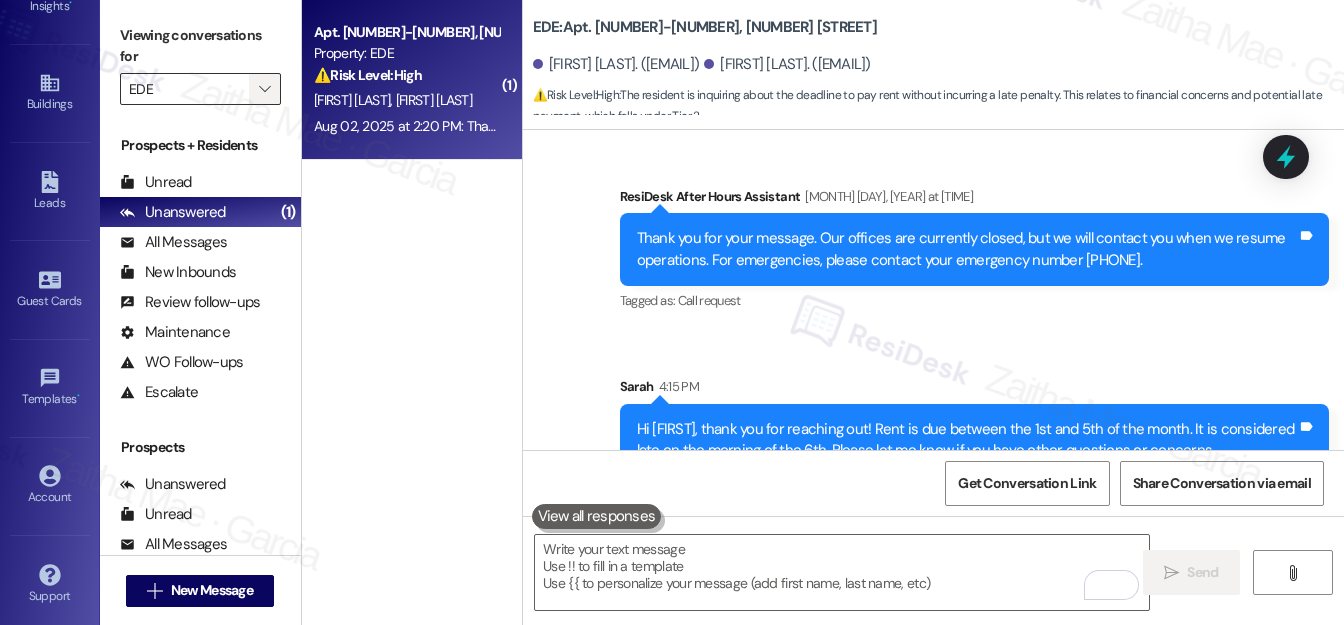 click on "" at bounding box center [265, 89] 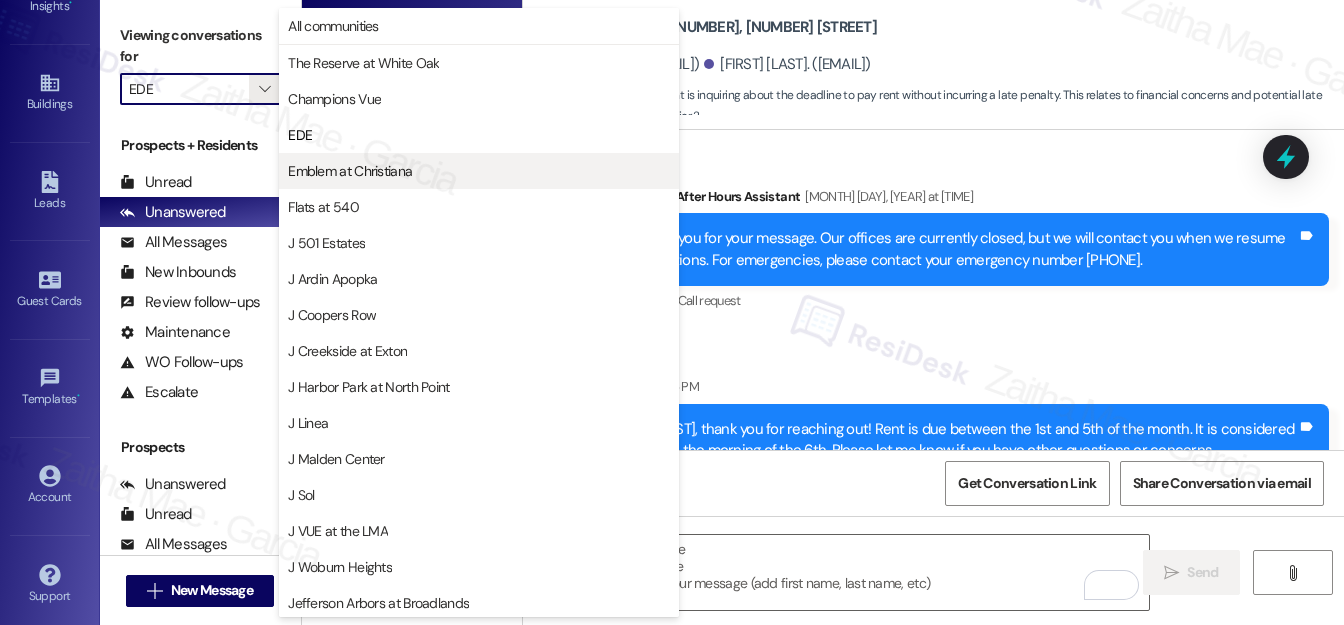 click on "Emblem at Christiana" at bounding box center (350, 171) 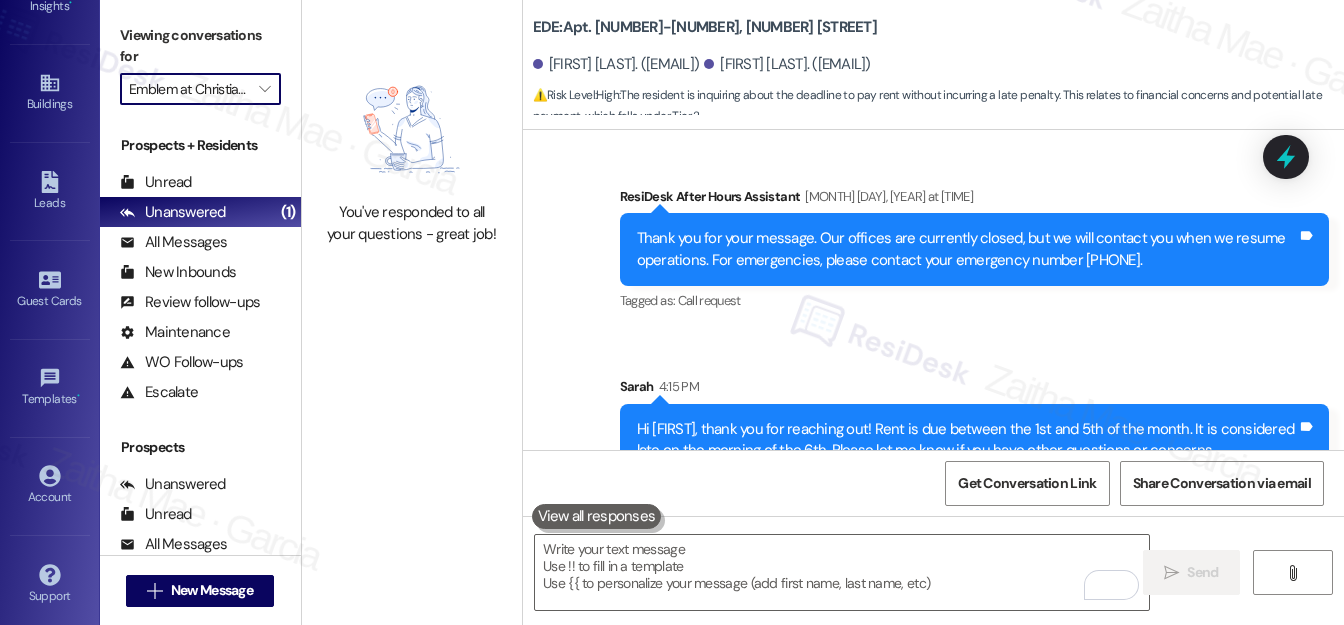 scroll, scrollTop: 2624, scrollLeft: 0, axis: vertical 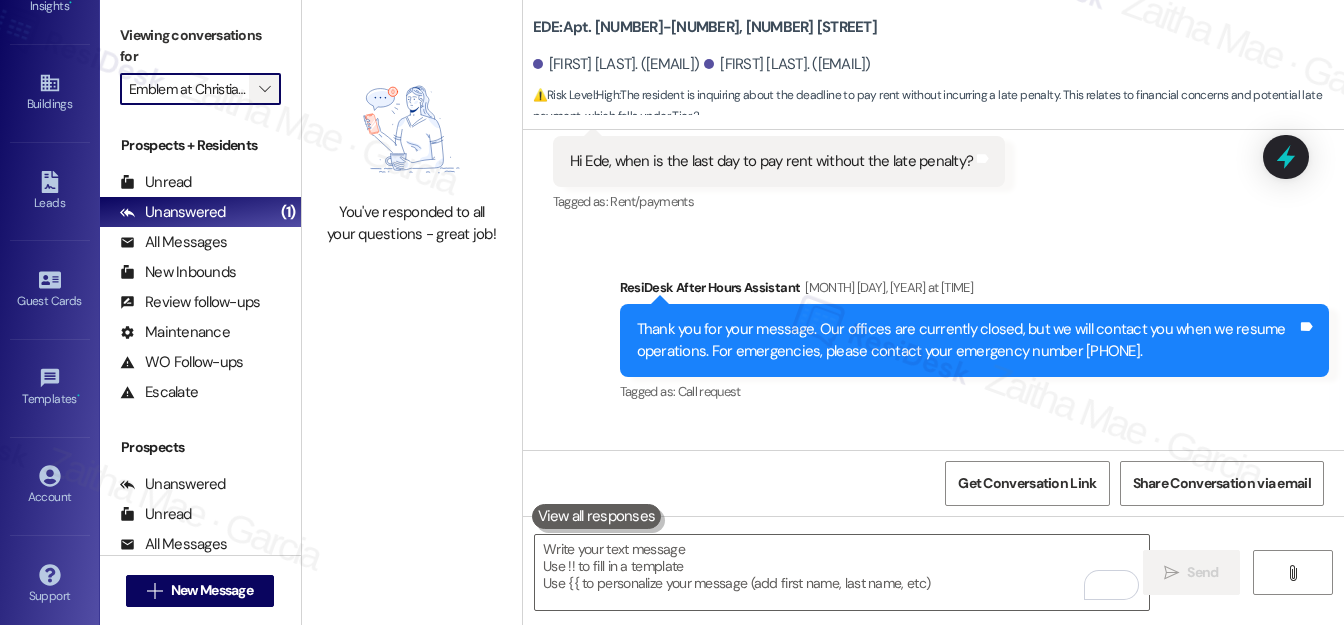 click on "" at bounding box center (264, 89) 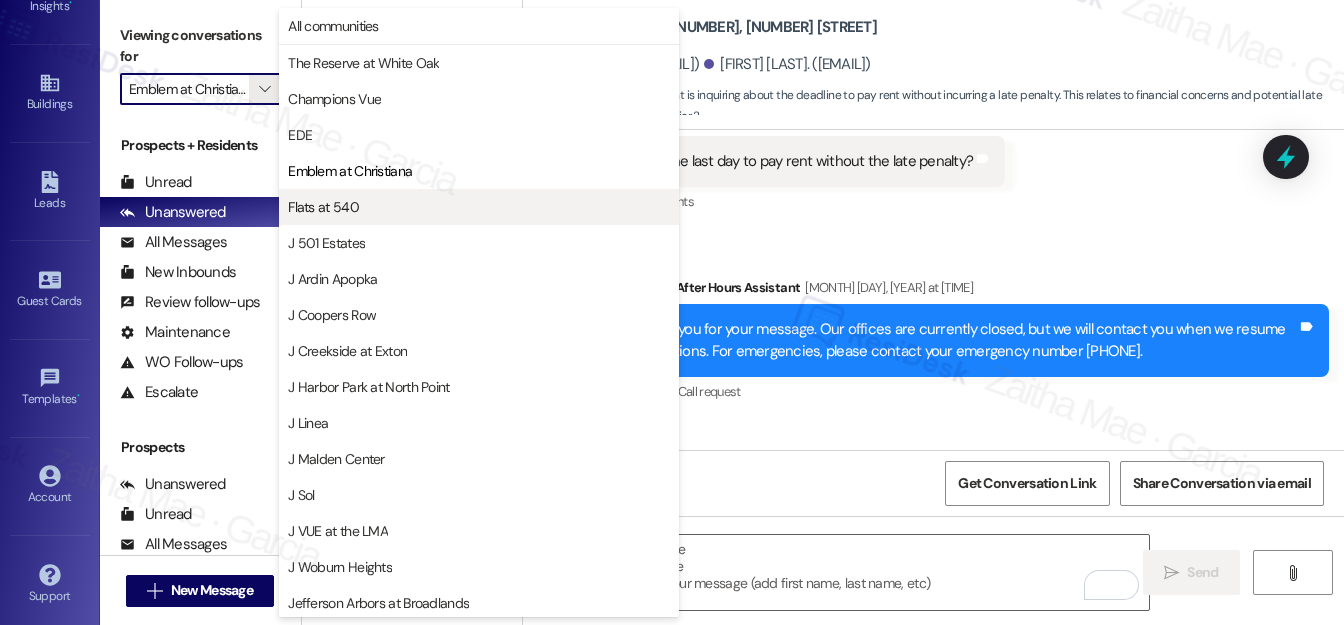 click on "Flats at 540" at bounding box center (323, 207) 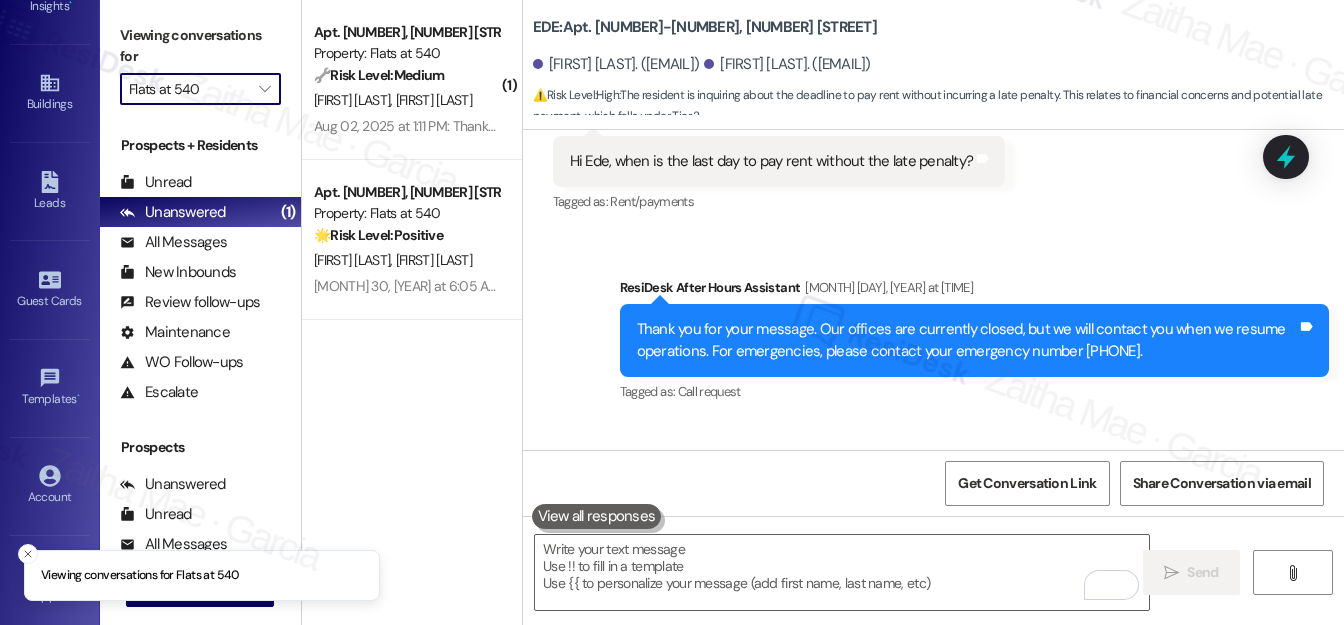 click on "Flats at 540" at bounding box center (189, 89) 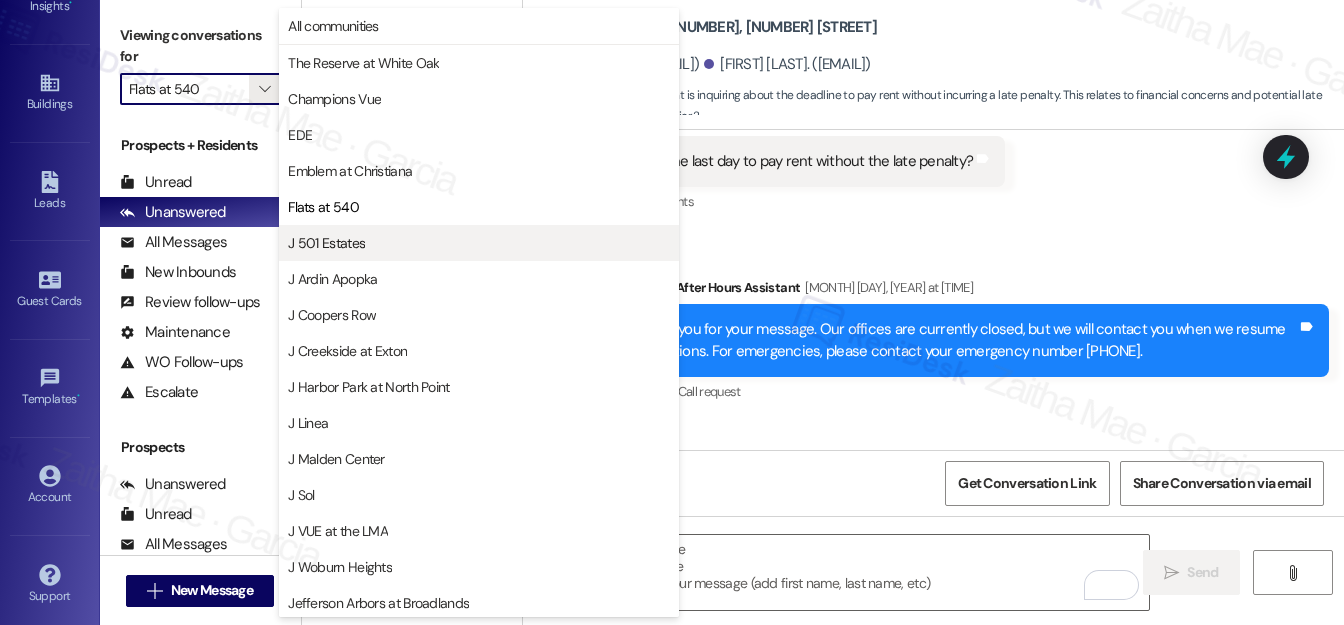 click on "J 501 Estates" at bounding box center (326, 243) 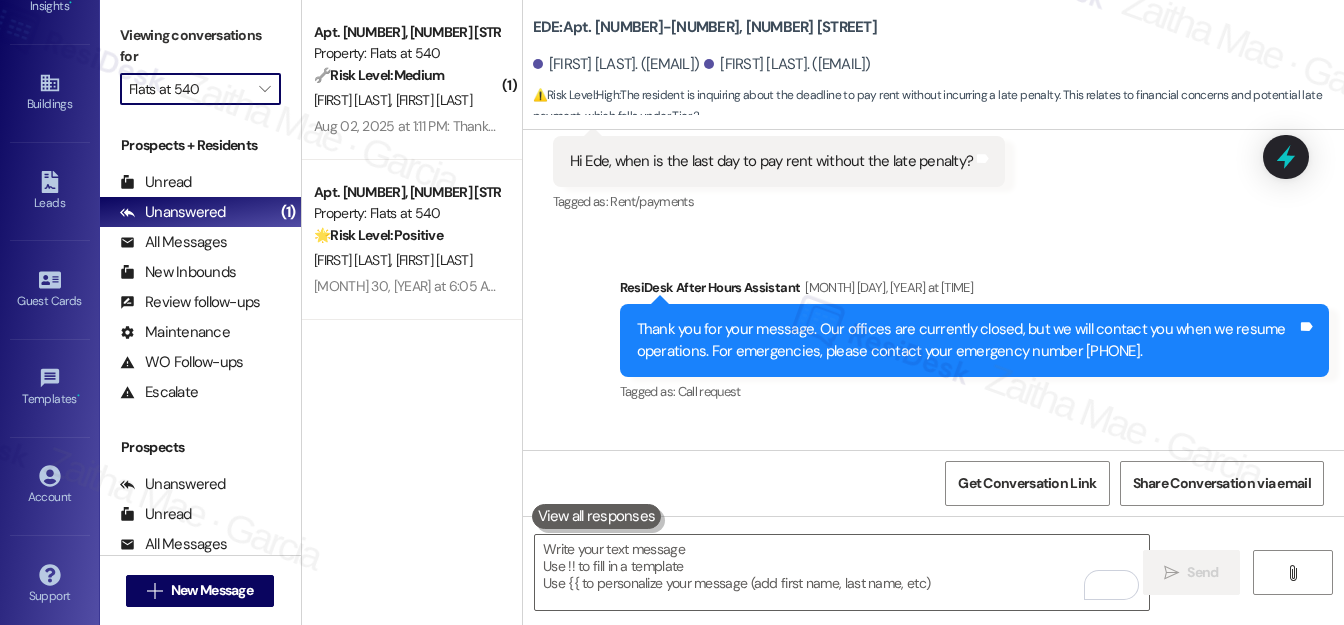 type on "J 501 Estates" 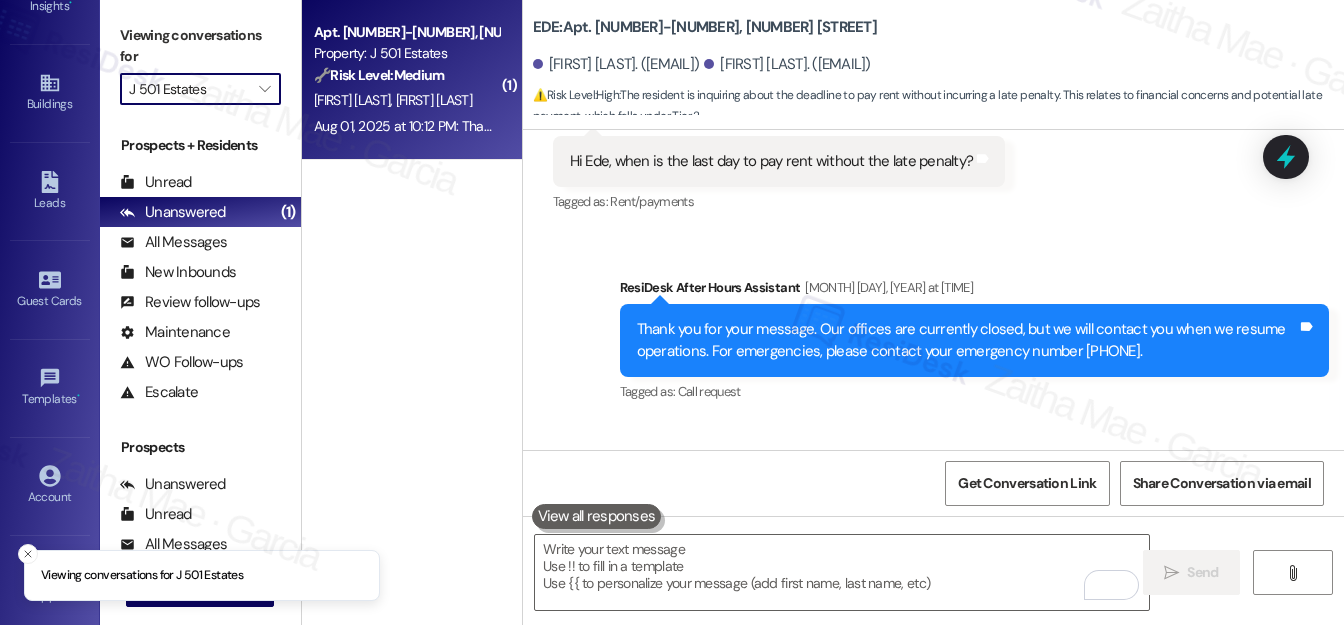 click on "[FIRST] [LAST] [FIRST] [LAST]" at bounding box center [406, 100] 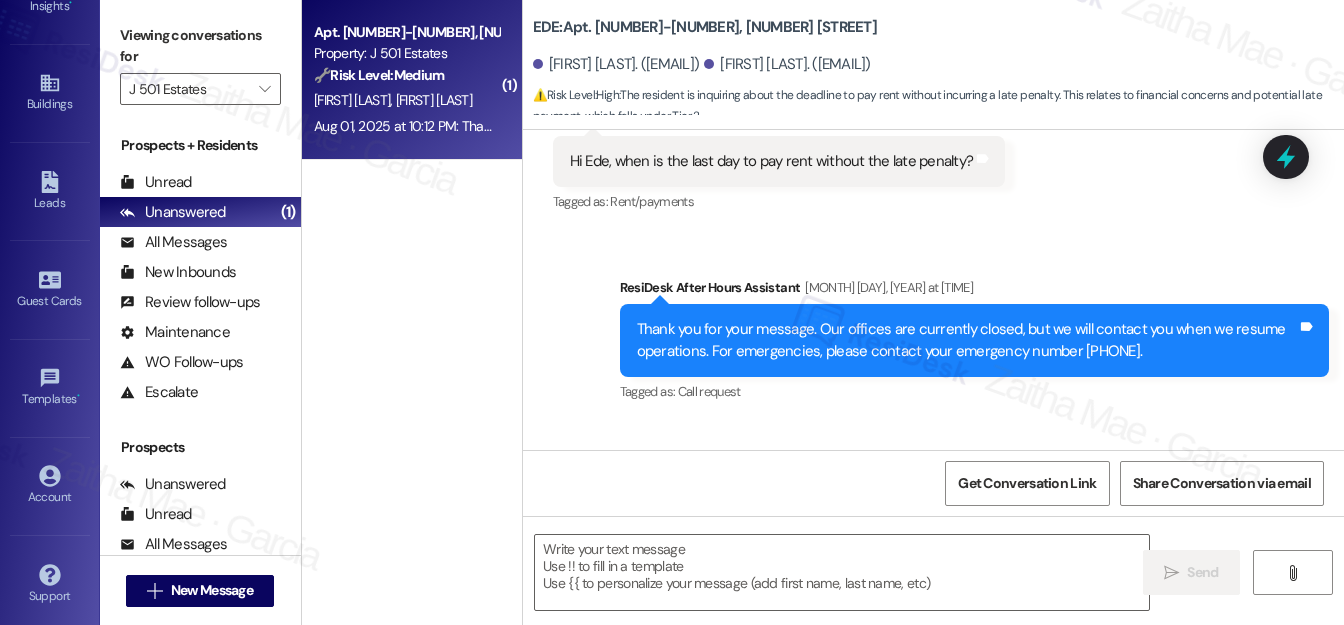 type on "Fetching suggested responses. Please feel free to read through the conversation in the meantime." 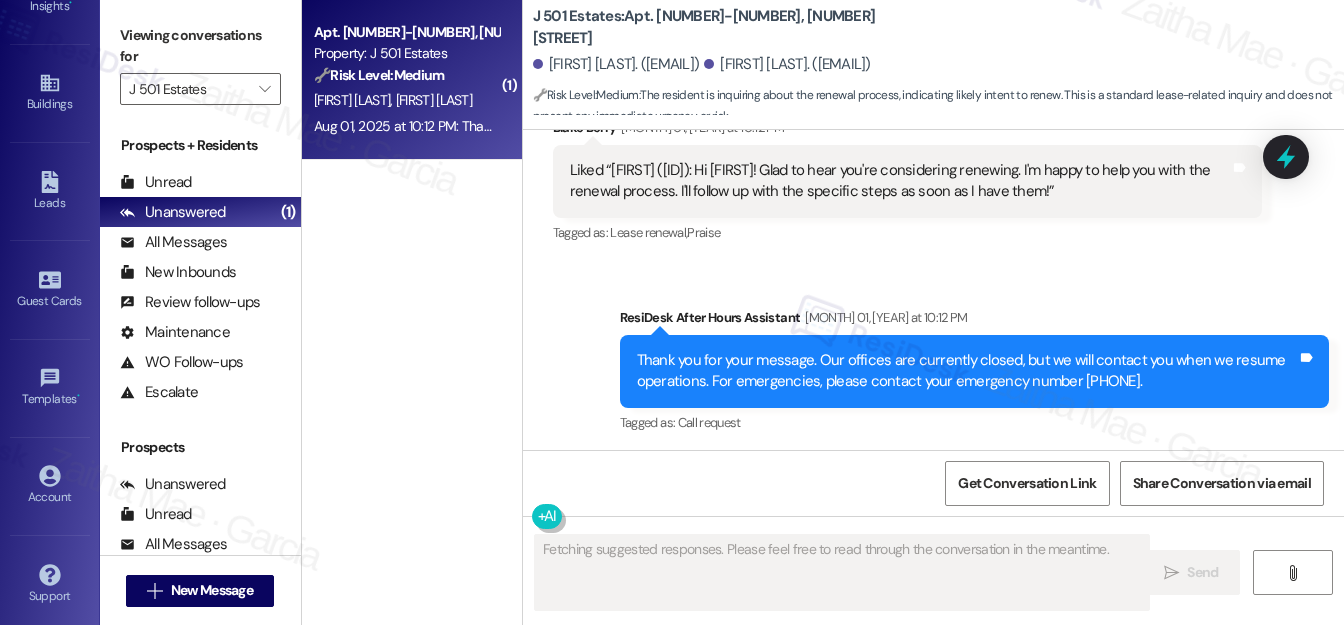 scroll, scrollTop: 1641, scrollLeft: 0, axis: vertical 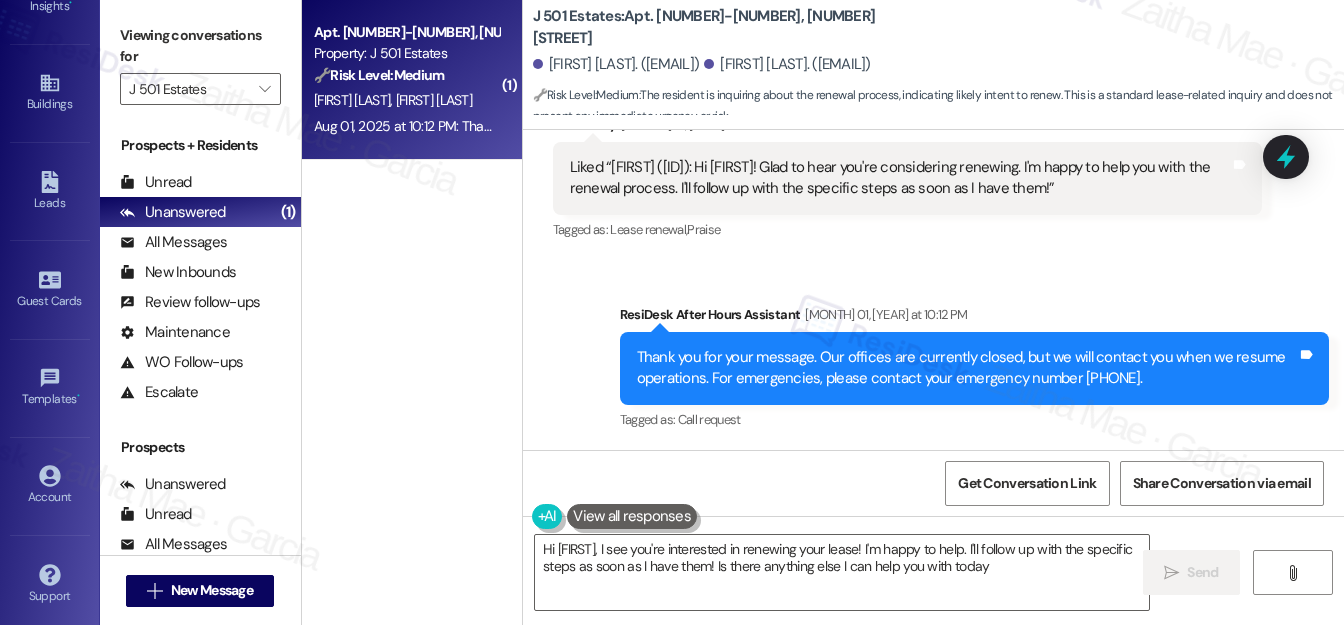 type on "Hi [FIRST], I see you're interested in renewing your lease! I'm happy to help. I'll follow up with the specific steps as soon as I have them! Is there anything else I can help you with today?" 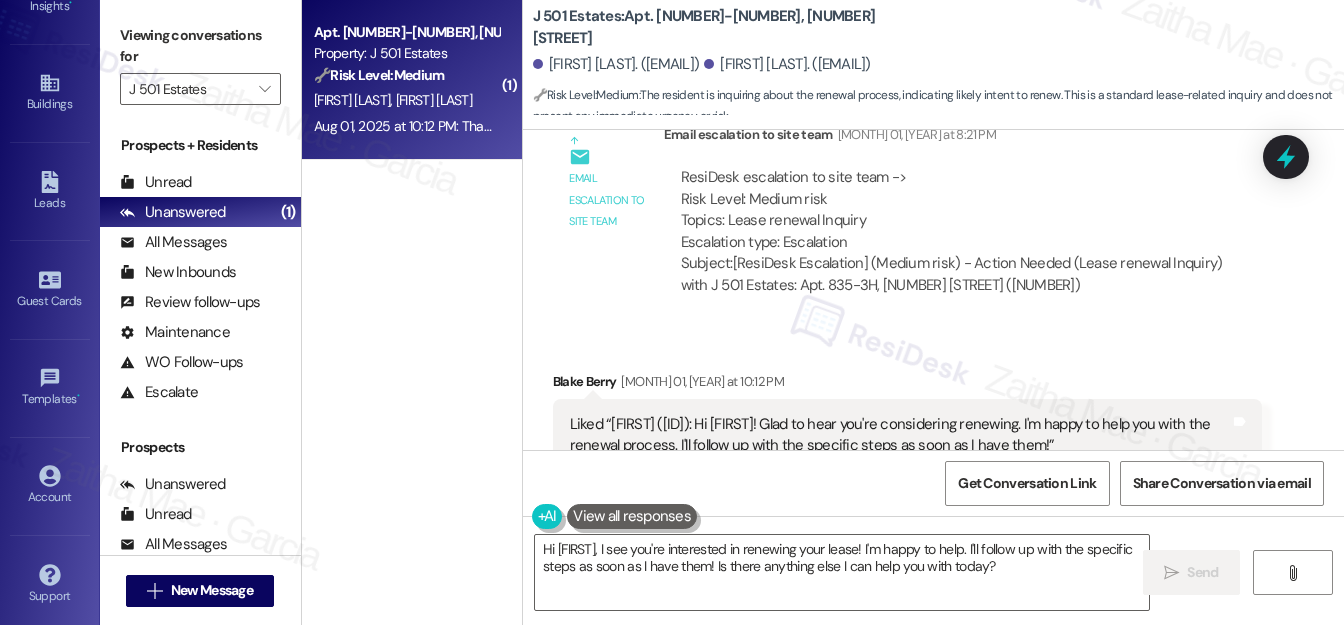 scroll, scrollTop: 1277, scrollLeft: 0, axis: vertical 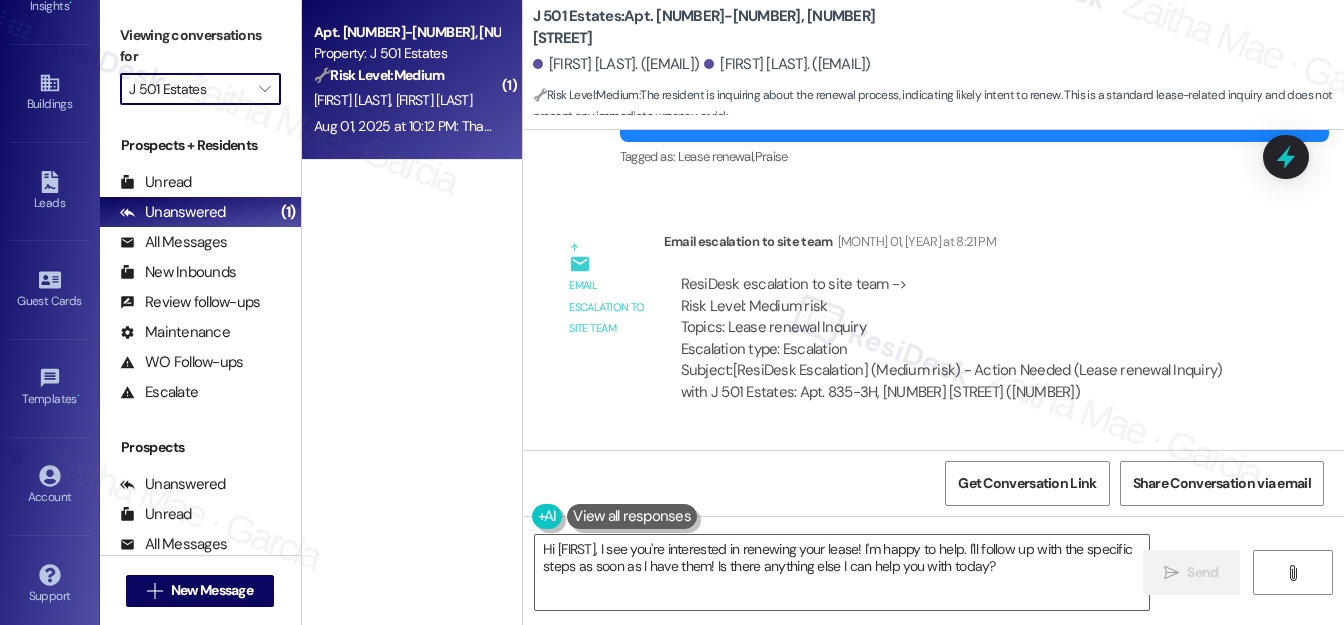 click on "J 501 Estates" at bounding box center (189, 89) 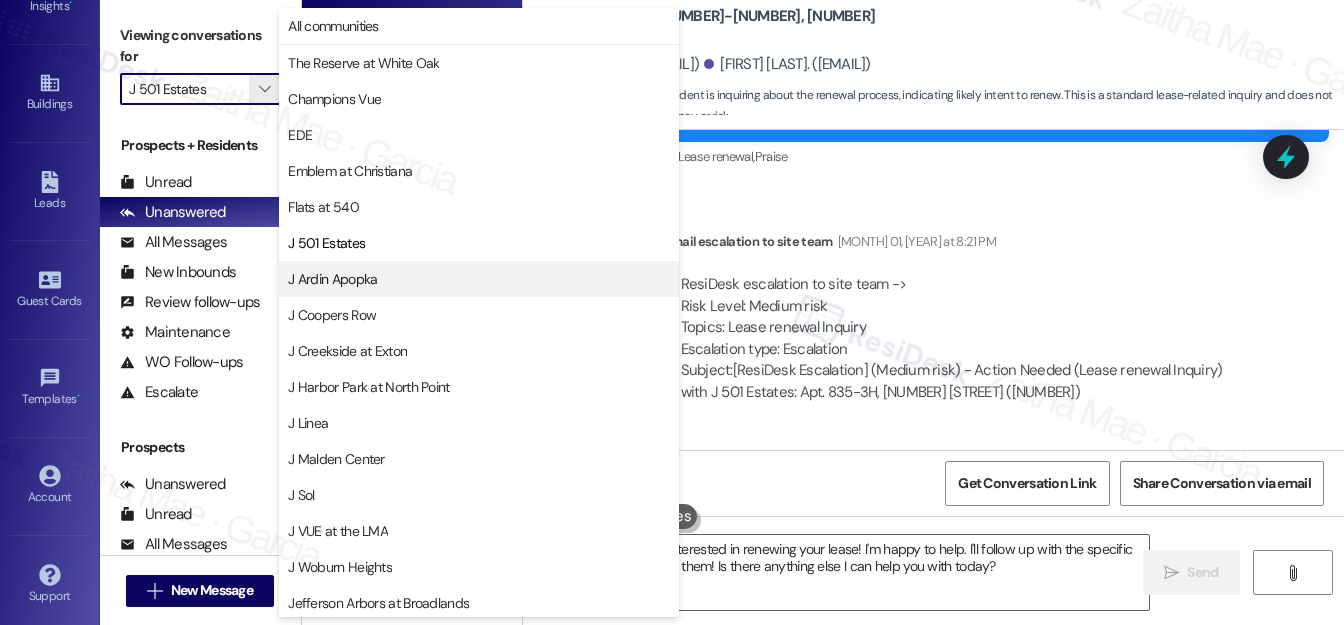 click on "J Ardin Apopka" at bounding box center (332, 279) 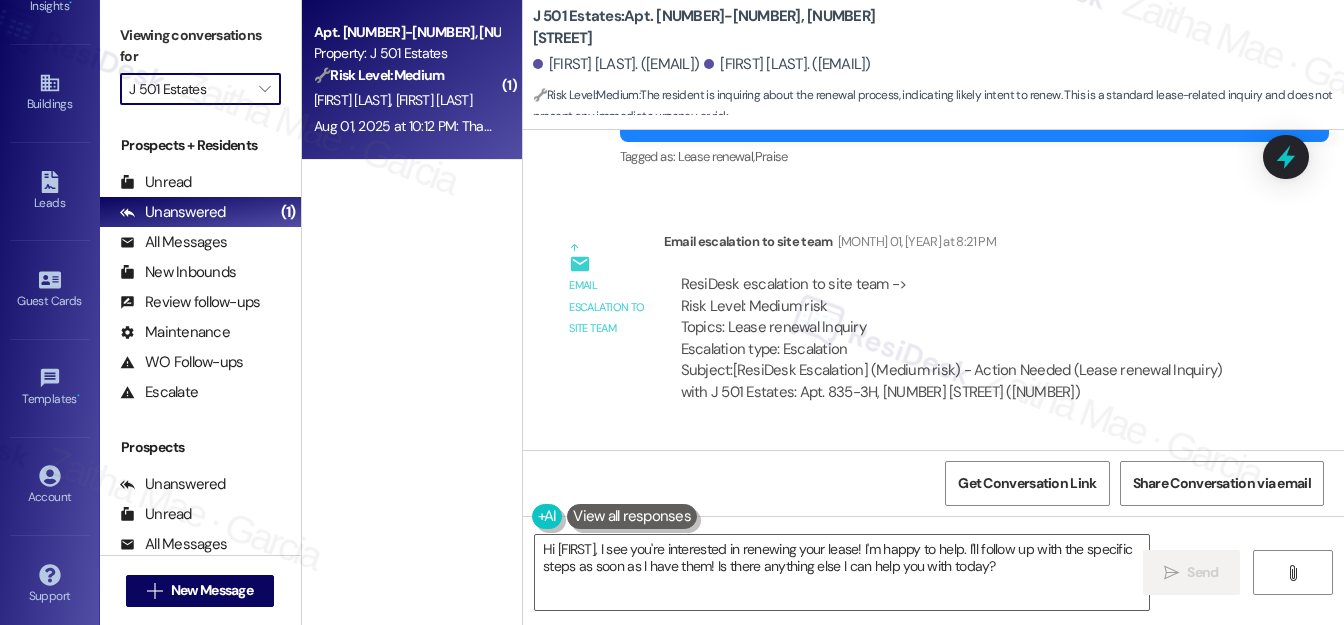 type on "J Ardin Apopka" 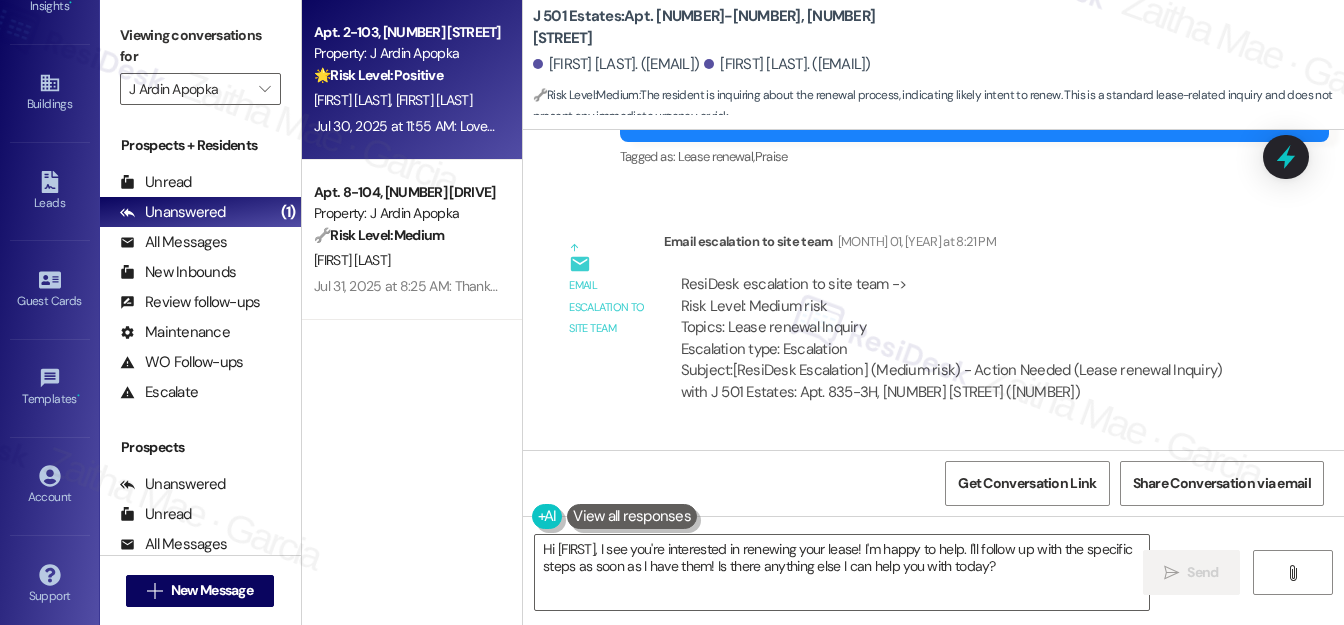 click on "[MONTH] 30, [YEAR] at 11:55 AM: Loved “Thank you I let him know he didn't realize this wa…” [MONTH] 30, [YEAR] at 11:55 AM: Loved “Thank you I let him know he didn't realize this wa…”" at bounding box center [406, 126] 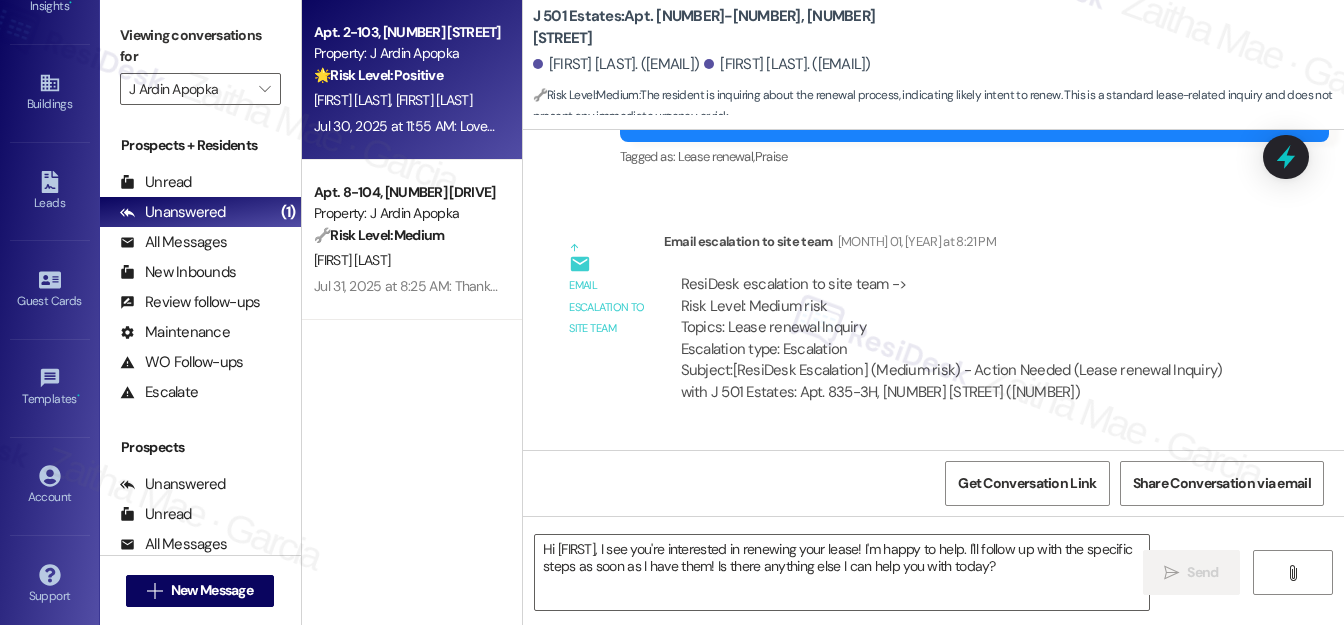 type on "Fetching suggested responses. Please feel free to read through the conversation in the meantime." 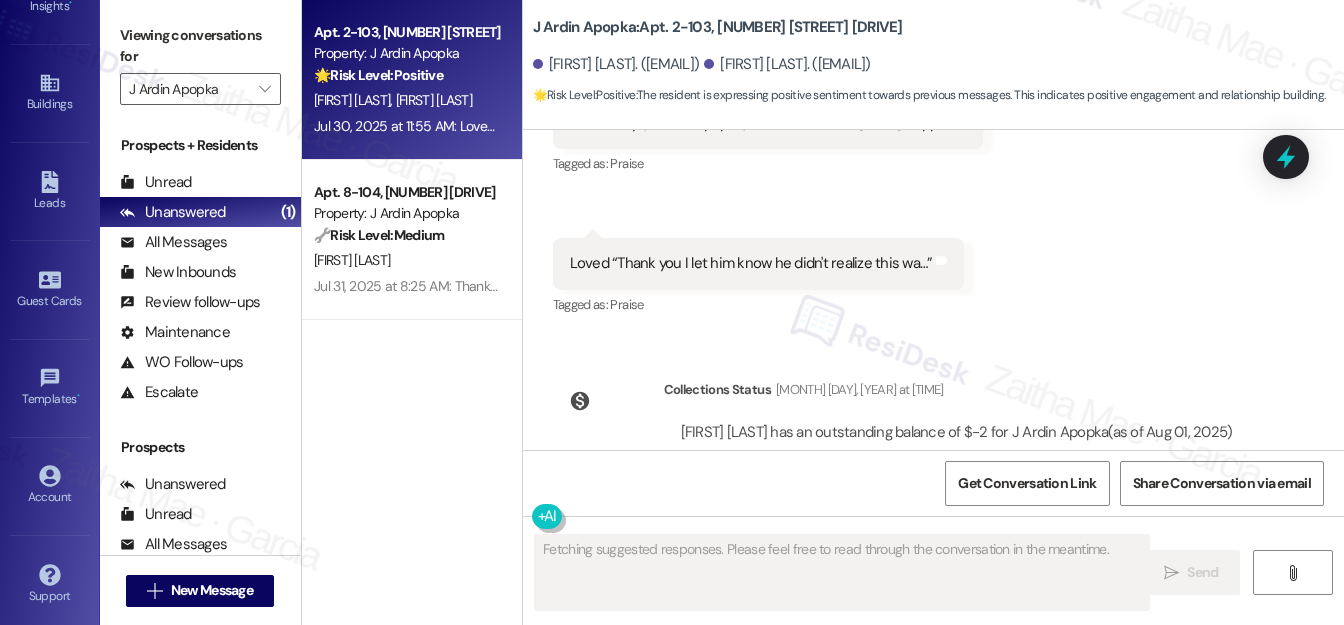 scroll, scrollTop: 1420, scrollLeft: 0, axis: vertical 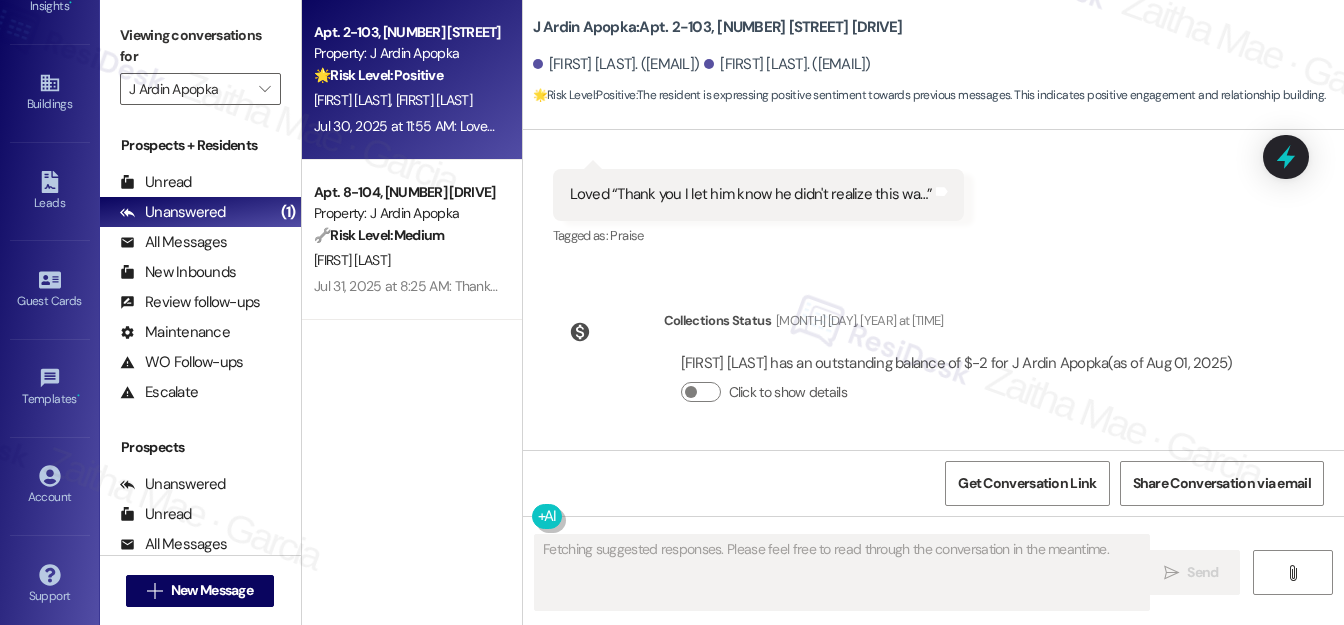 type 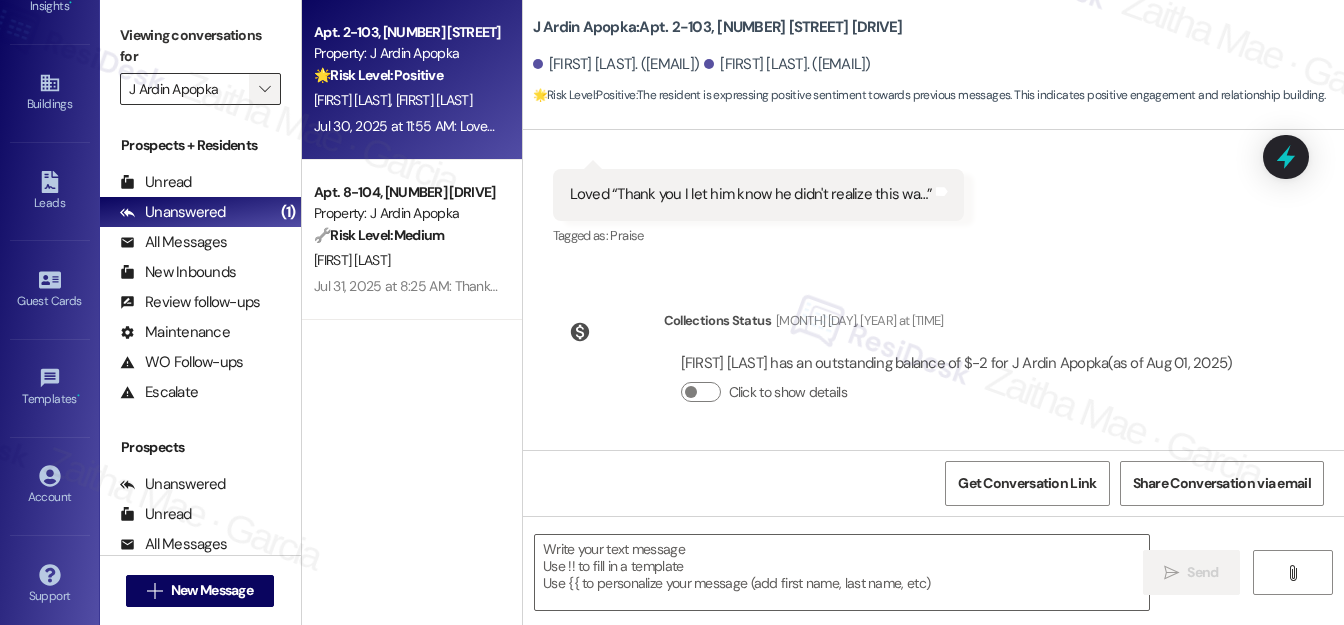 click on "" at bounding box center (265, 89) 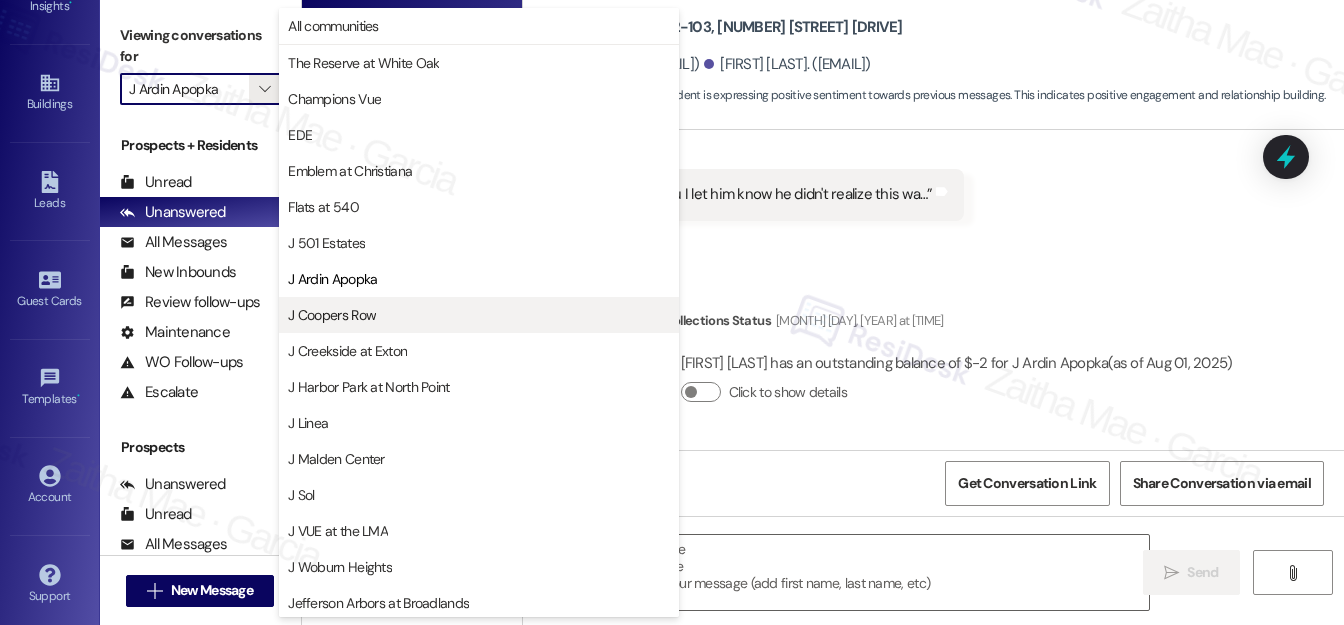click on "J Coopers Row" at bounding box center (479, 315) 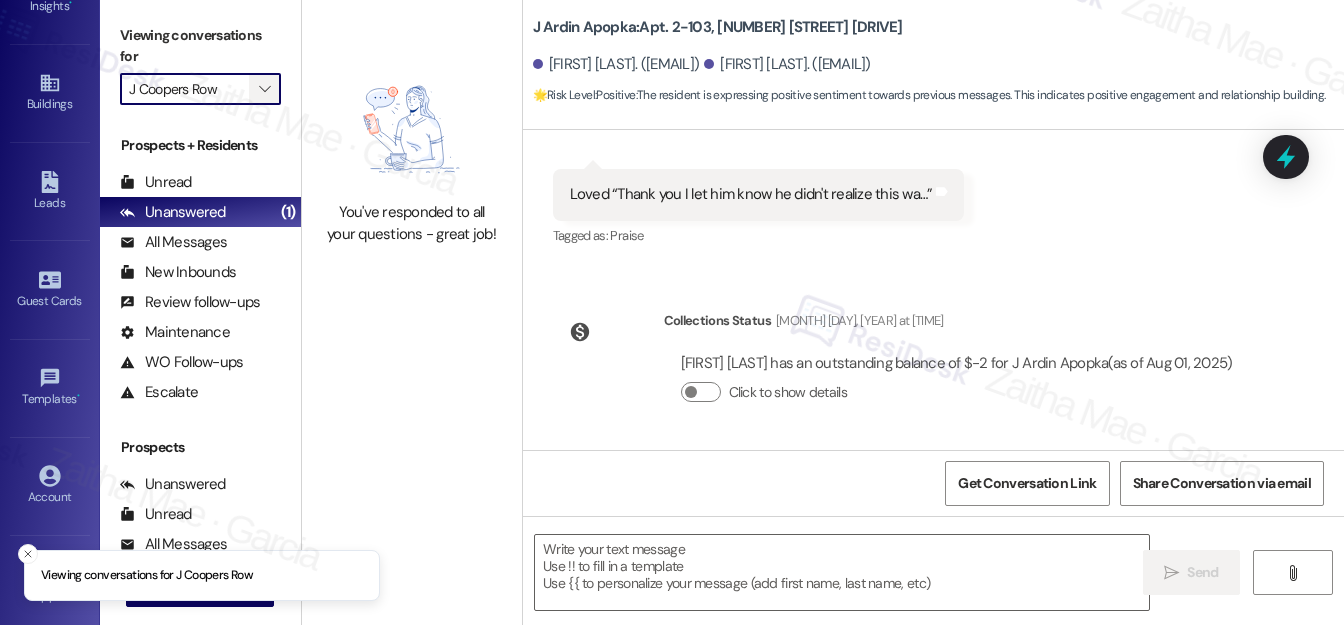 click on "" at bounding box center [265, 89] 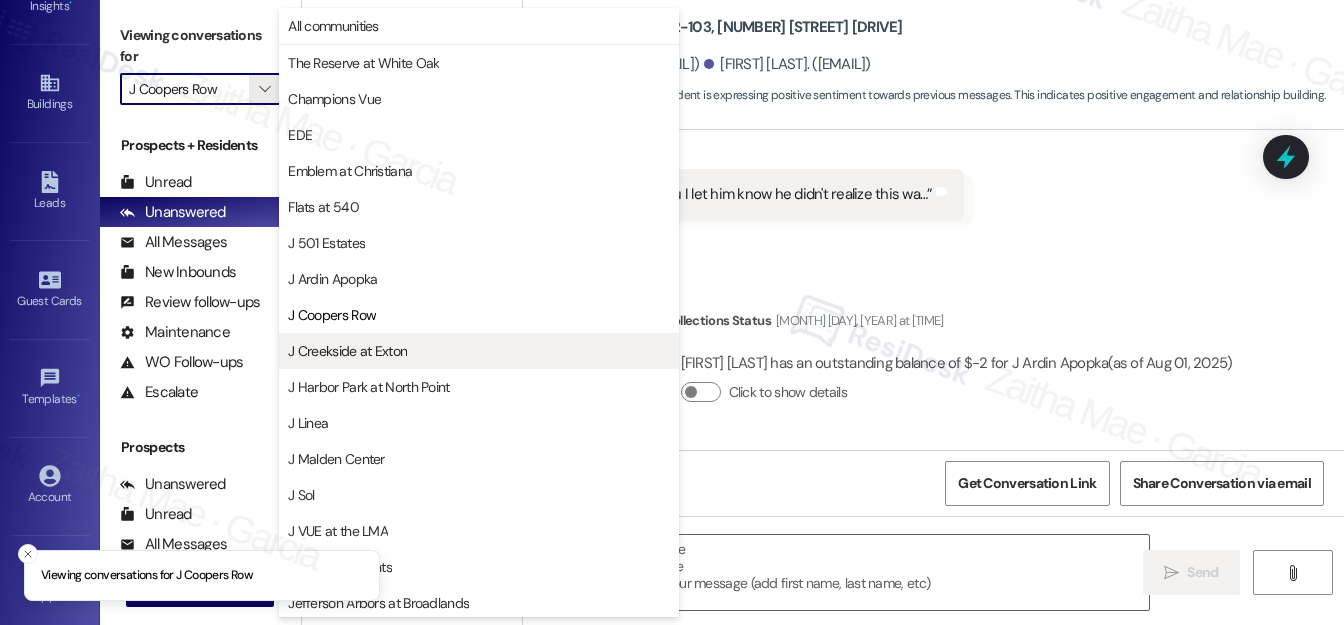 click on "J Creekside at Exton" at bounding box center (347, 351) 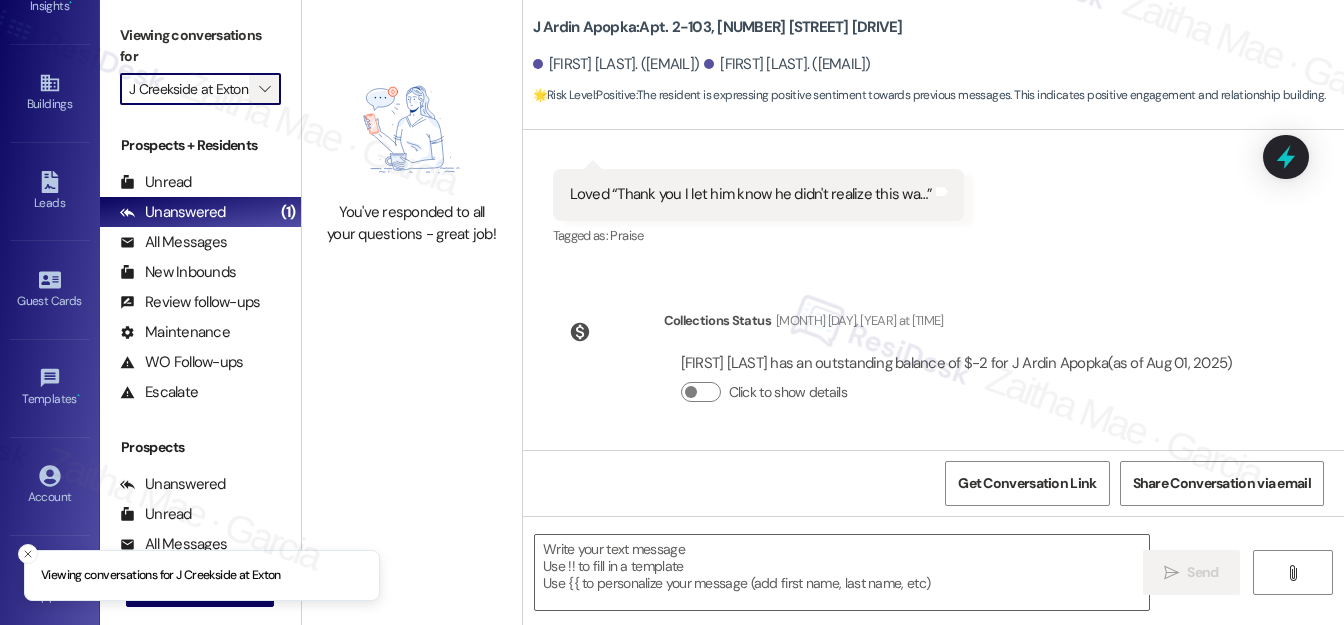 drag, startPoint x: 265, startPoint y: 84, endPoint x: 269, endPoint y: 94, distance: 10.770329 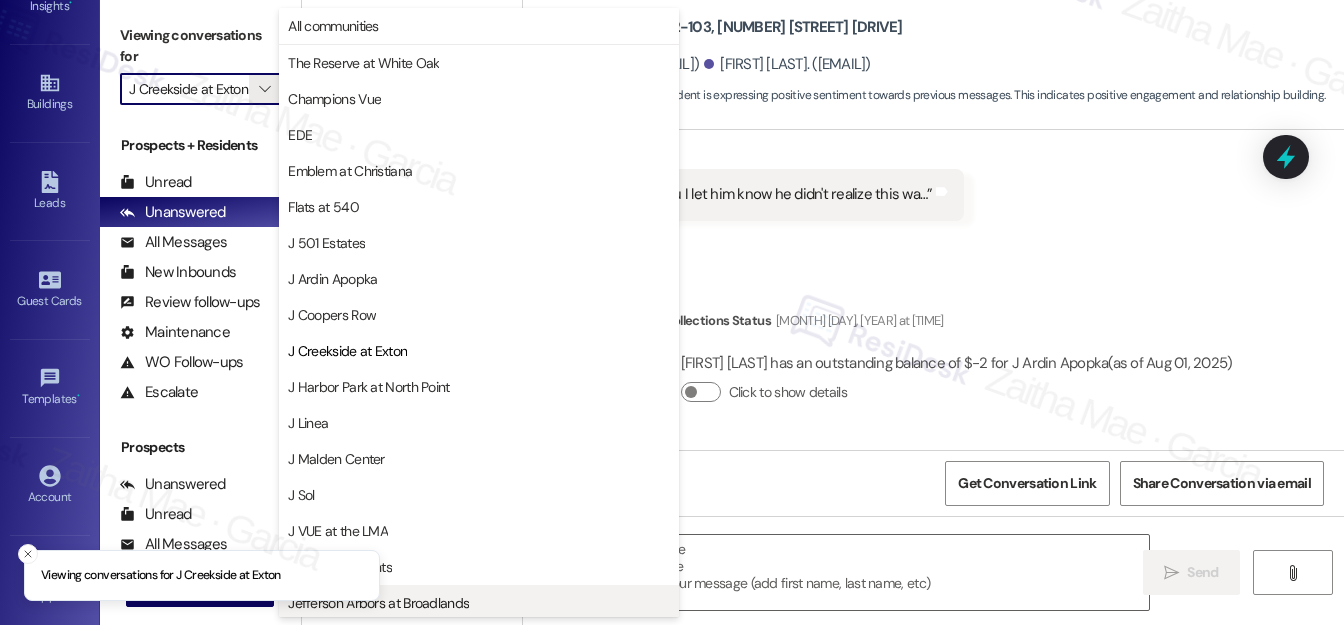 scroll, scrollTop: 325, scrollLeft: 0, axis: vertical 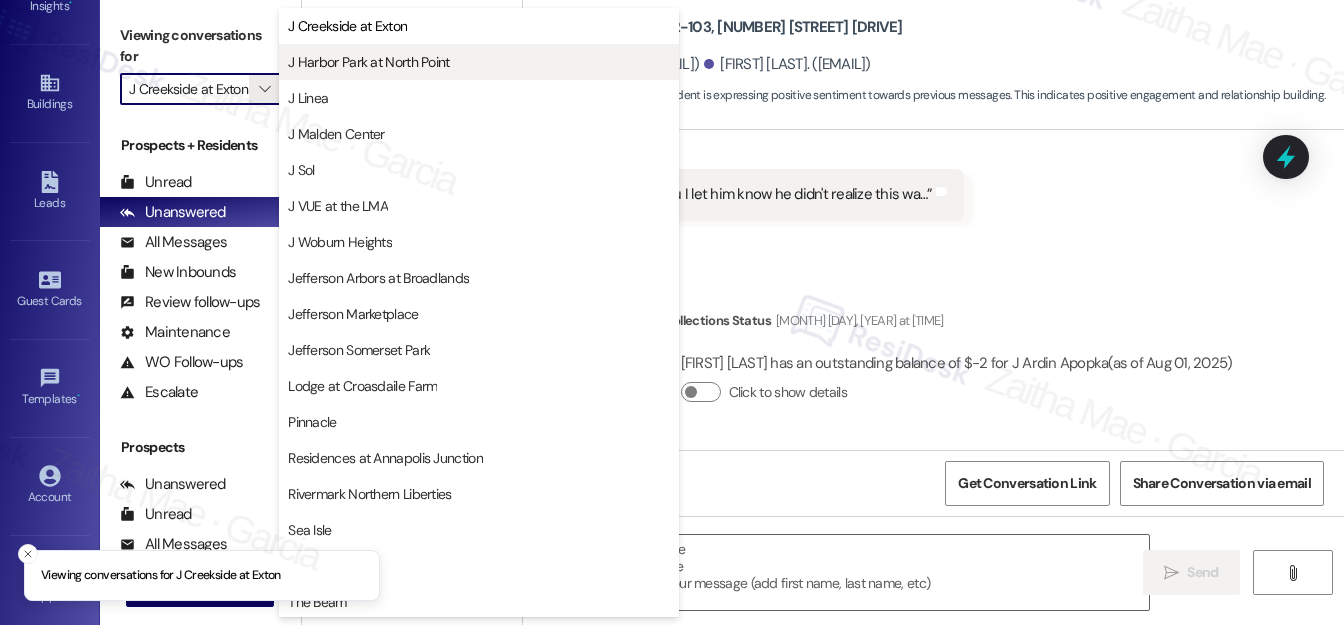 click on "J Harbor Park at North Point" at bounding box center (368, 62) 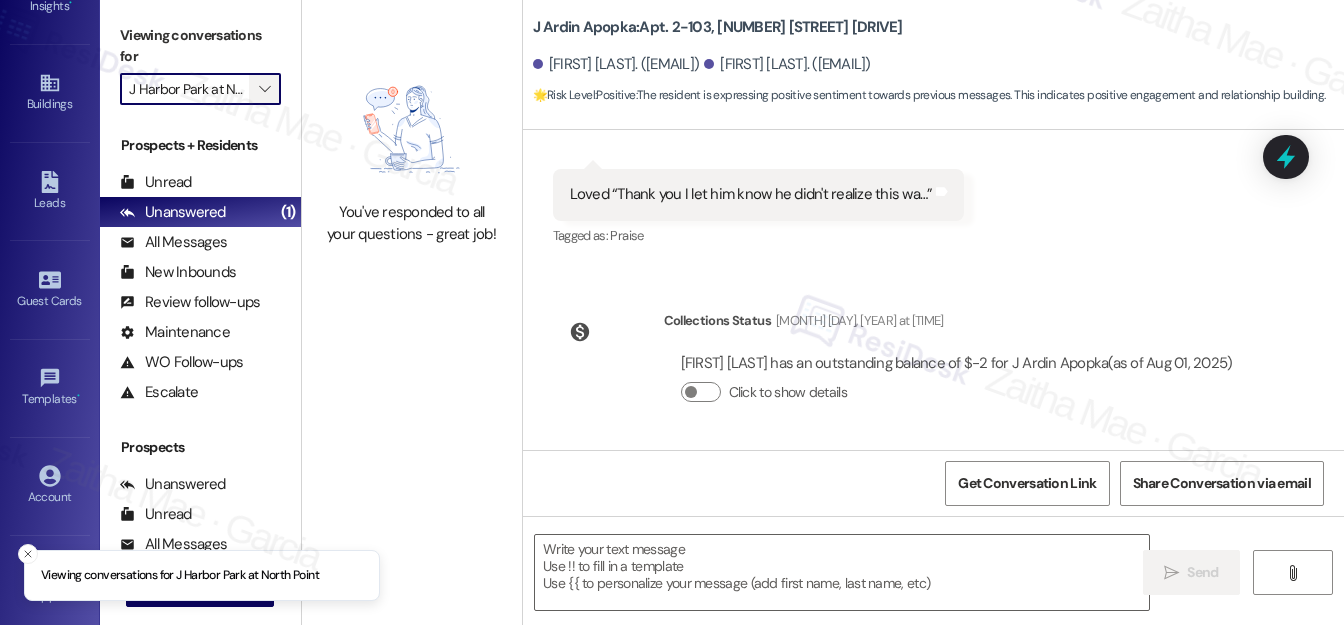click on "" at bounding box center (264, 89) 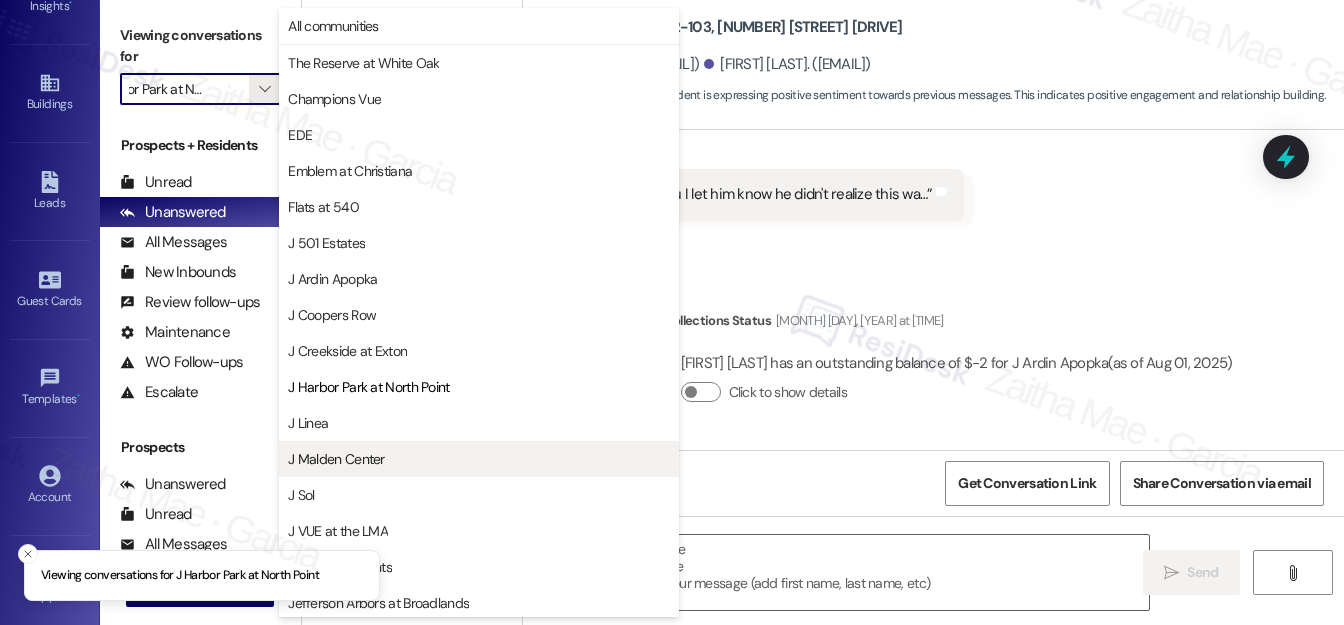 scroll, scrollTop: 325, scrollLeft: 0, axis: vertical 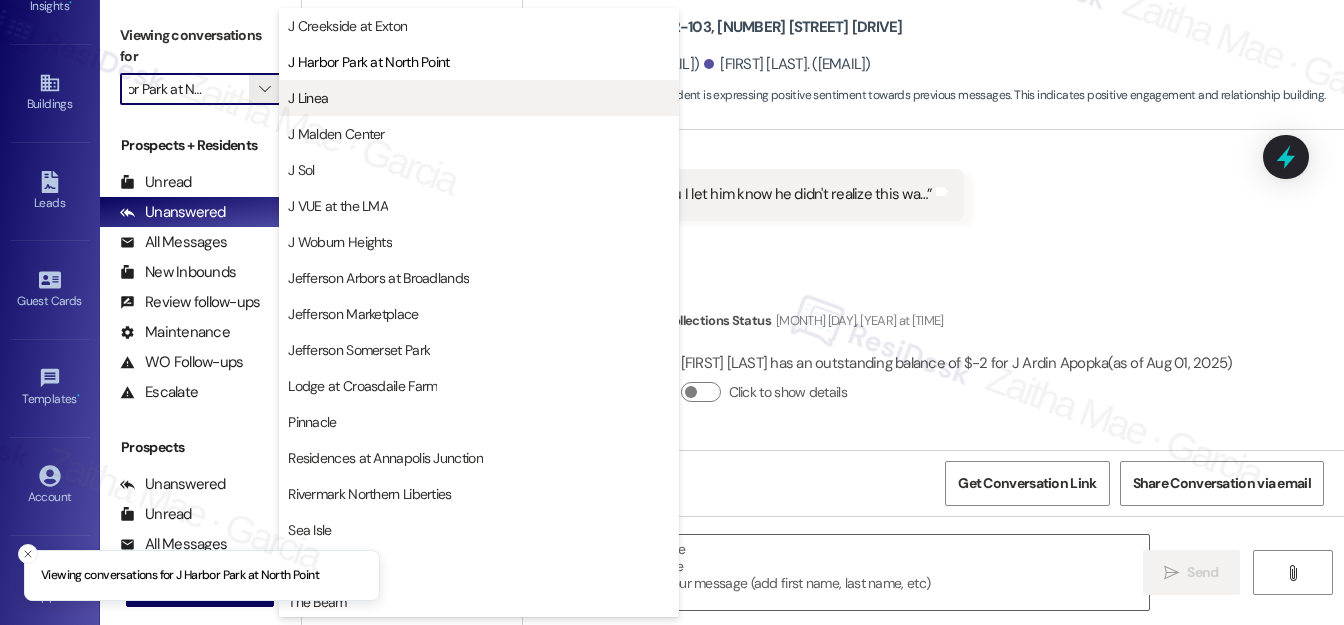 click on "J Linea" at bounding box center (479, 98) 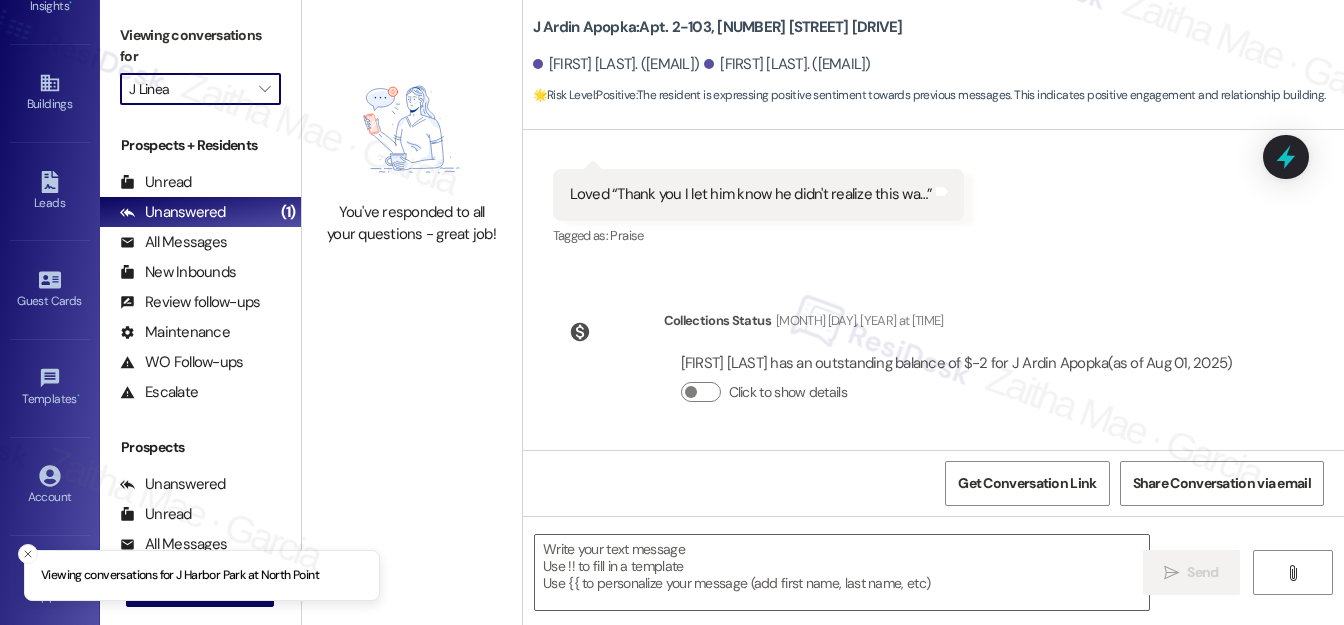 scroll, scrollTop: 0, scrollLeft: 0, axis: both 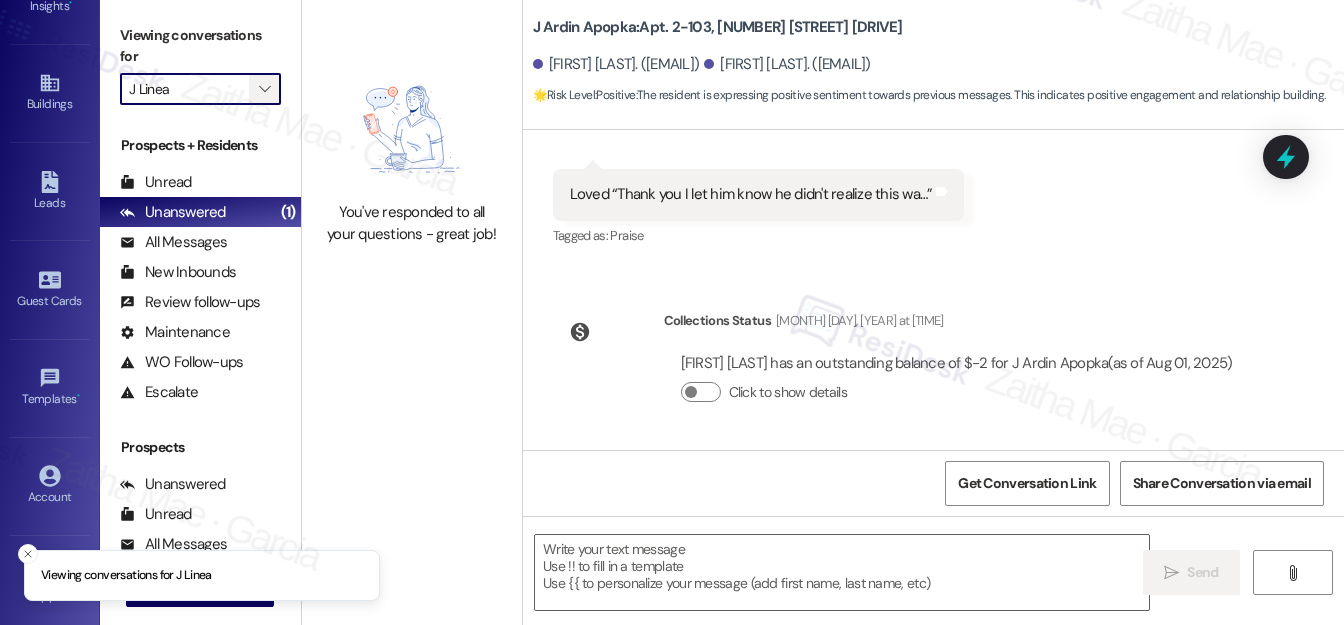 click on "" at bounding box center [264, 89] 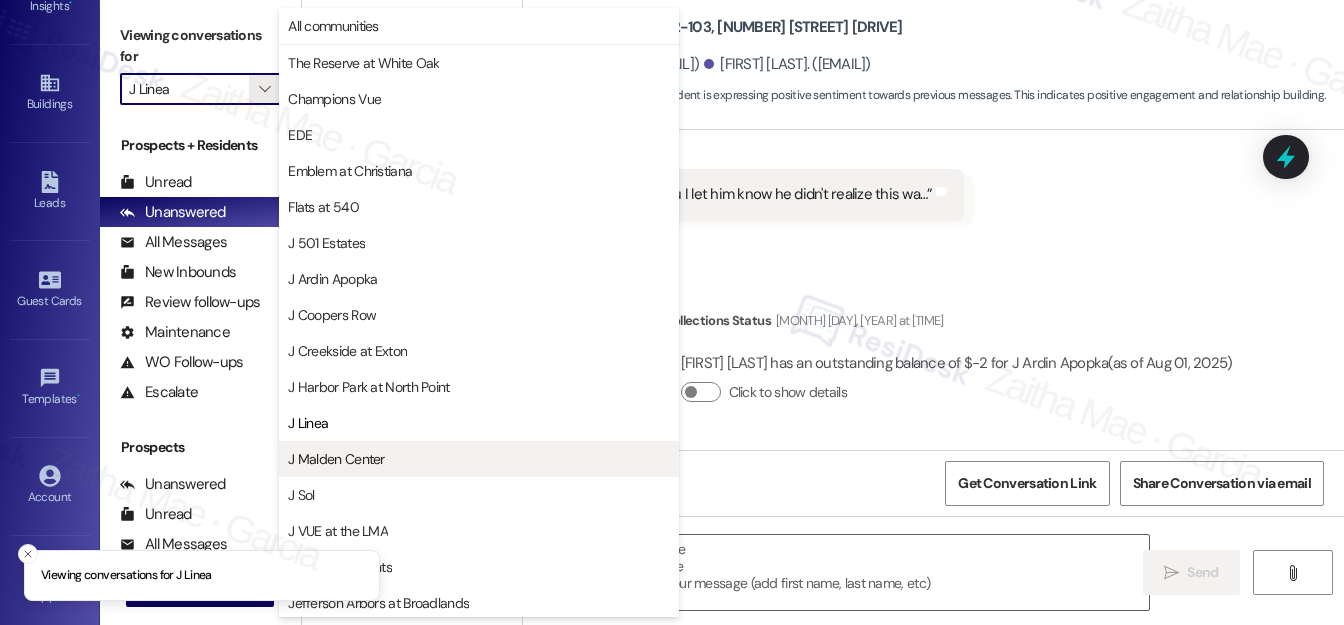 scroll, scrollTop: 325, scrollLeft: 0, axis: vertical 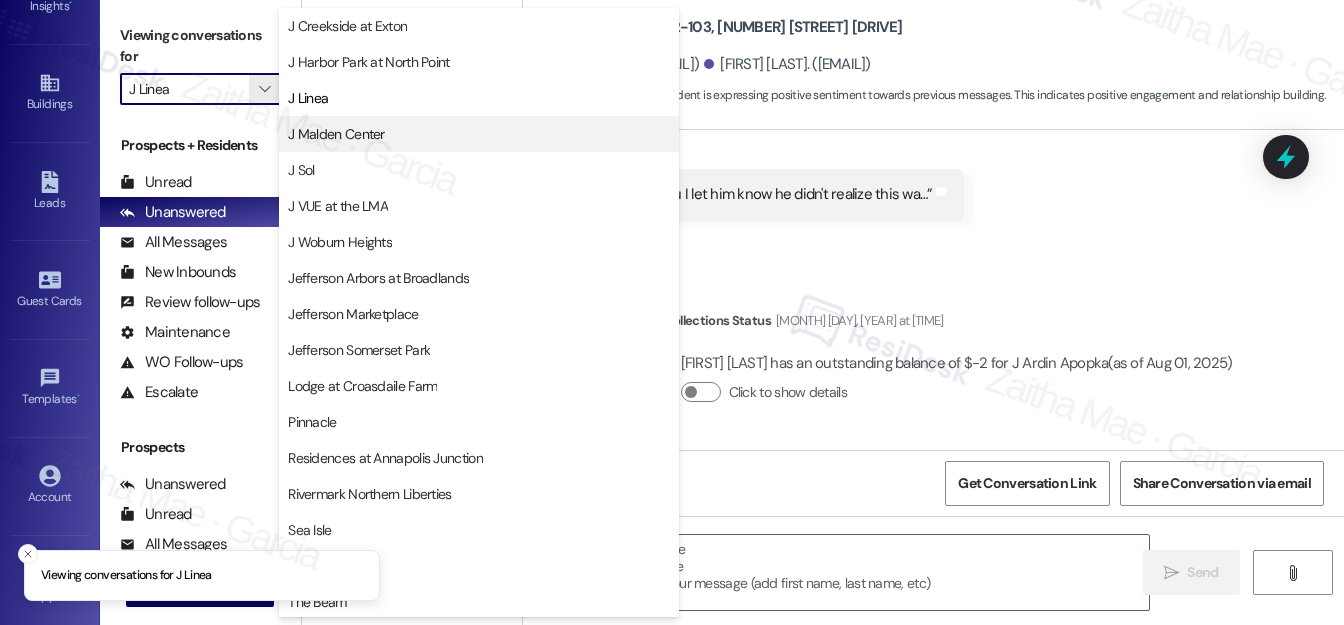 click on "J Malden Center" at bounding box center (336, 134) 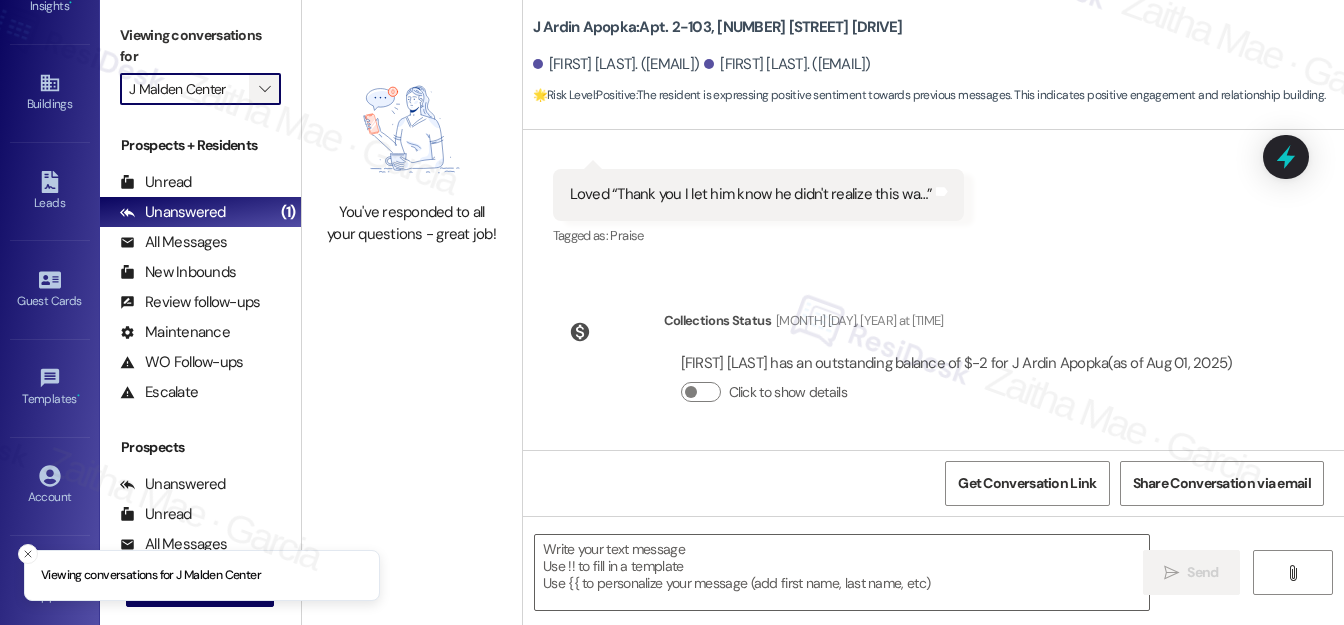 click on "" at bounding box center (264, 89) 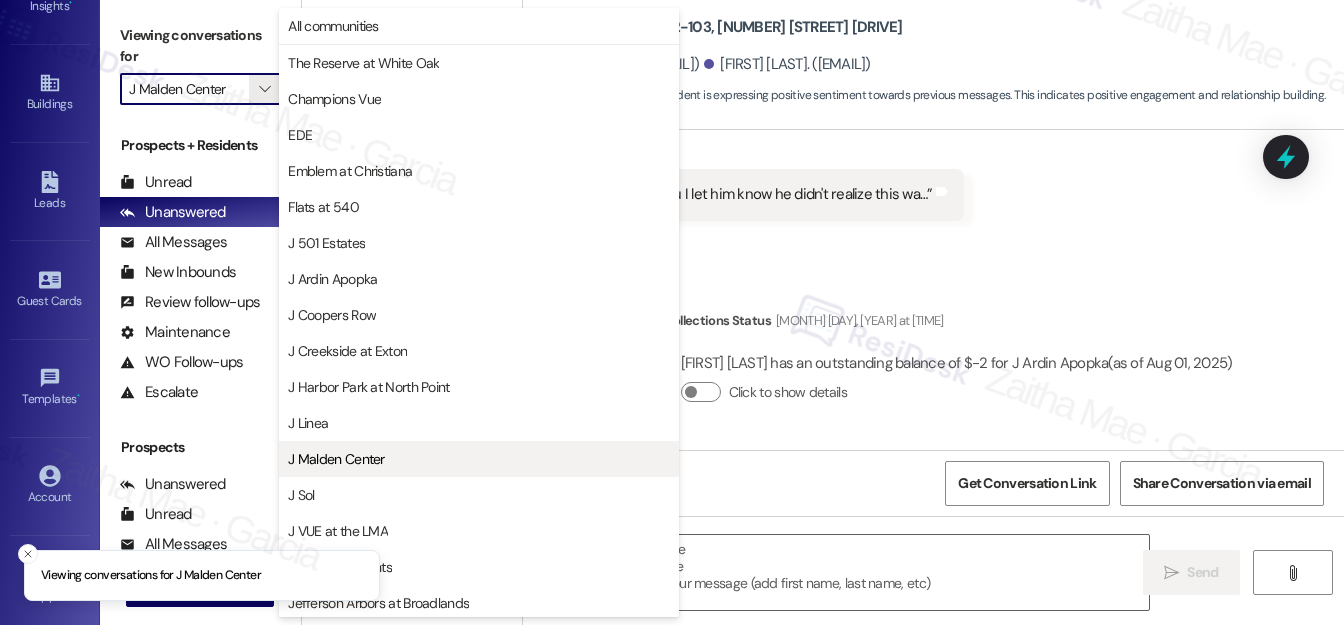 scroll, scrollTop: 325, scrollLeft: 0, axis: vertical 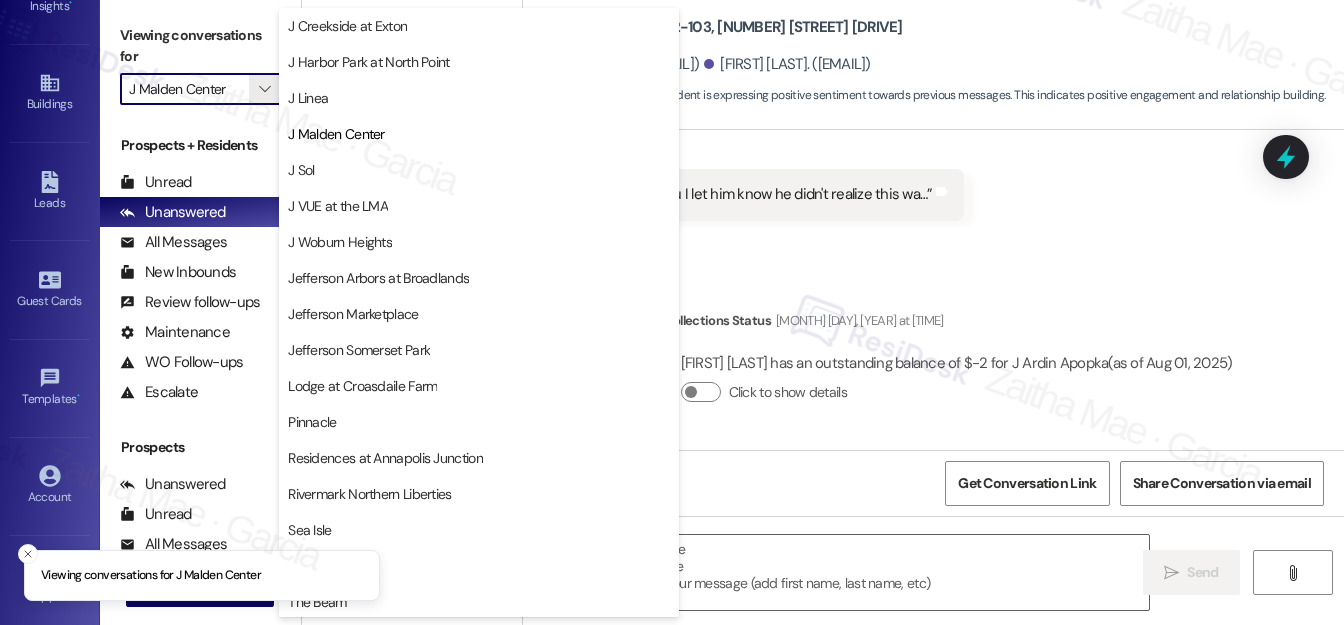 click on "J Sol" at bounding box center [479, 170] 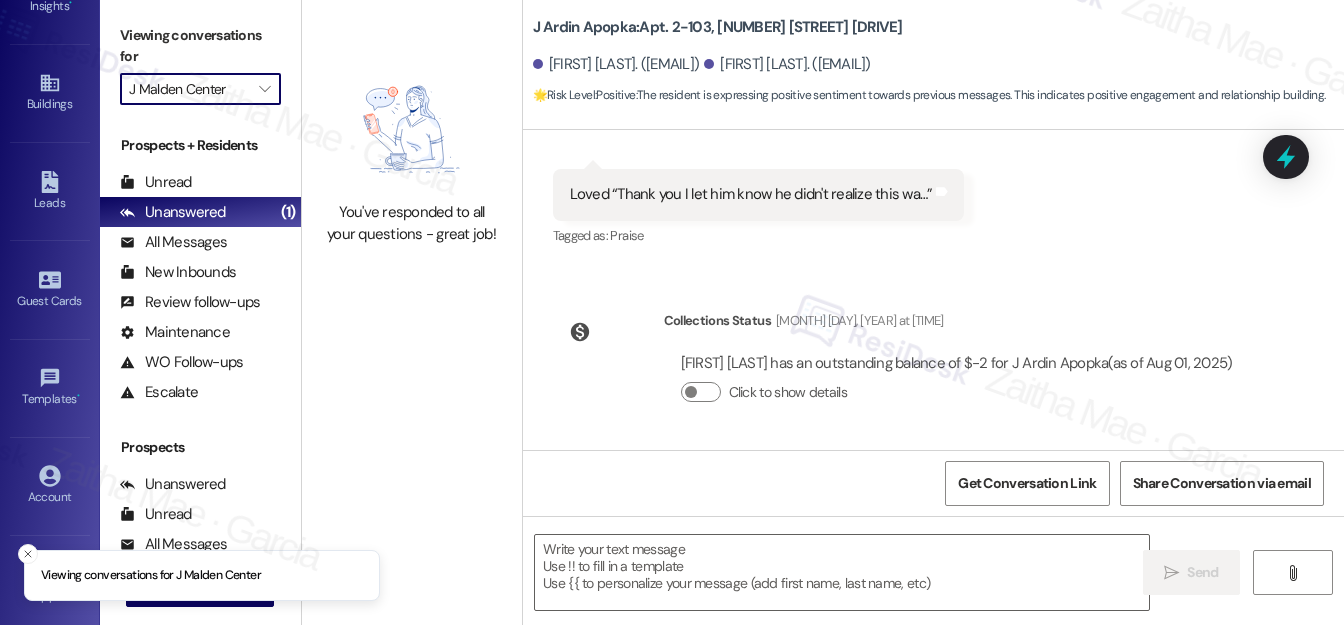 type on "J Sol" 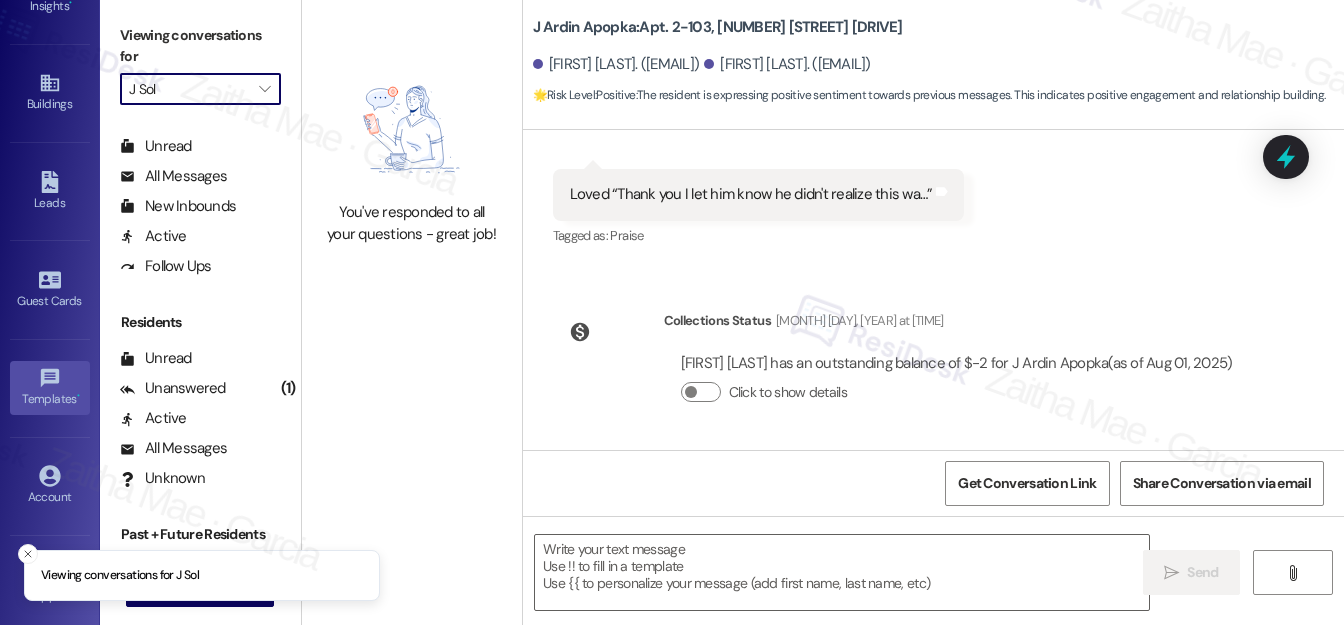 scroll, scrollTop: 389, scrollLeft: 0, axis: vertical 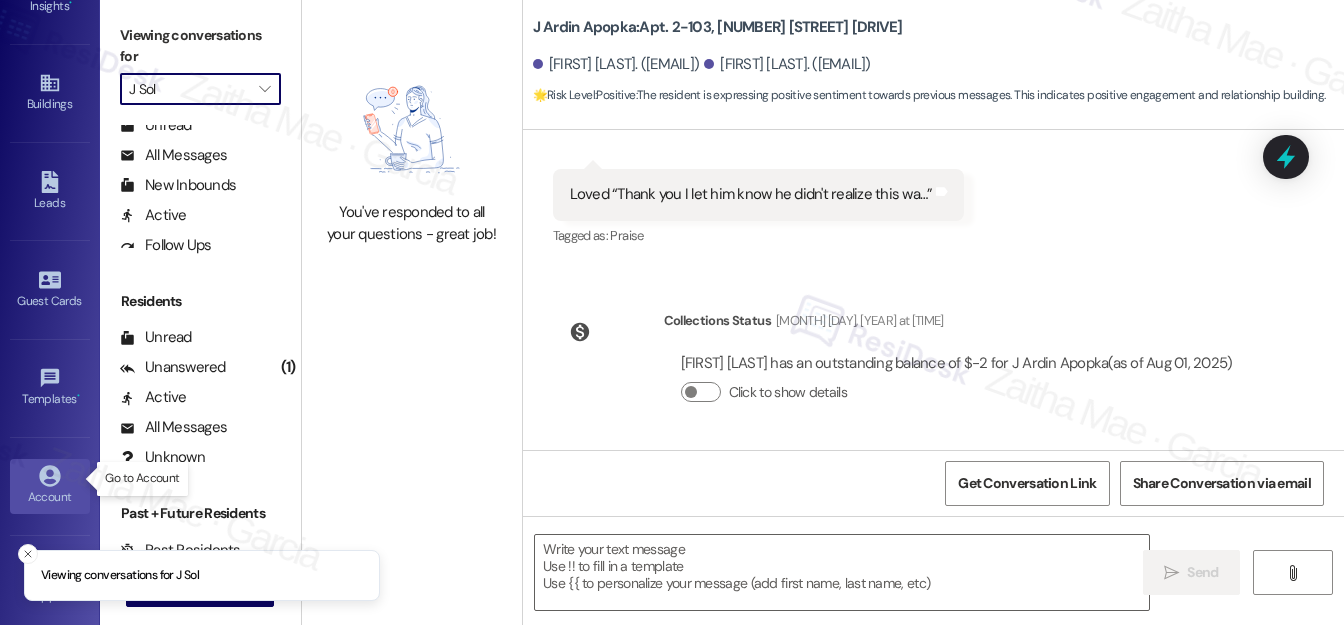 click on "Account" at bounding box center (50, 497) 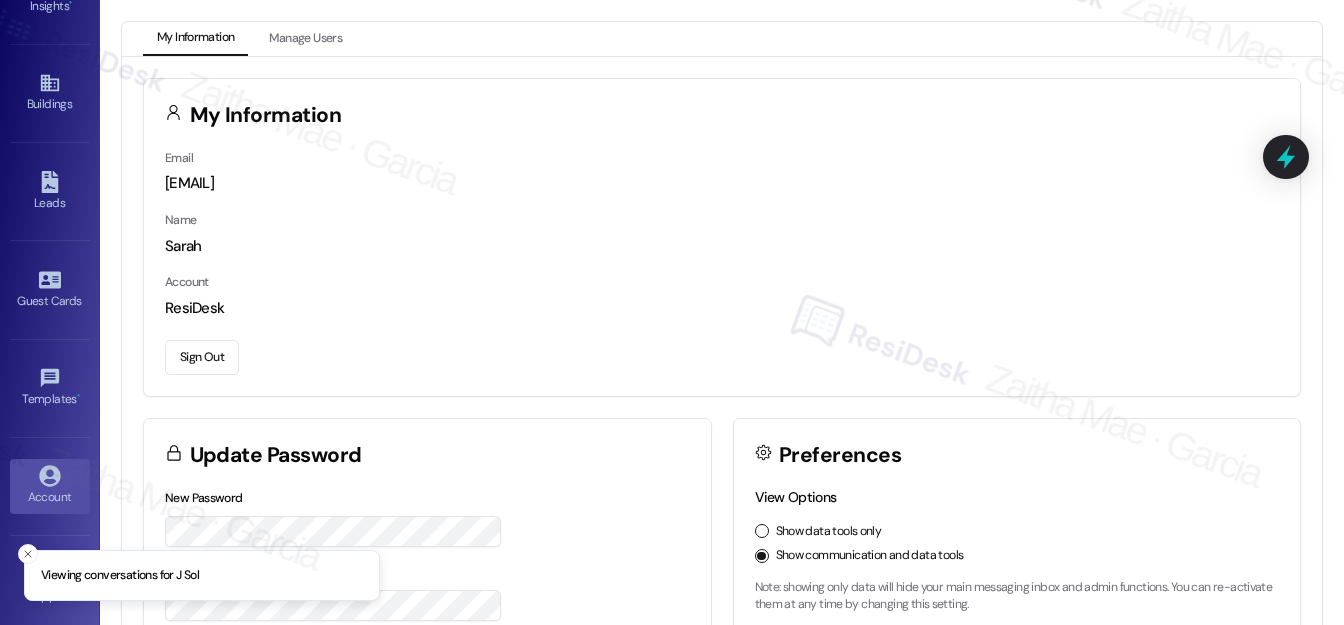 click on "Sign Out" at bounding box center [202, 357] 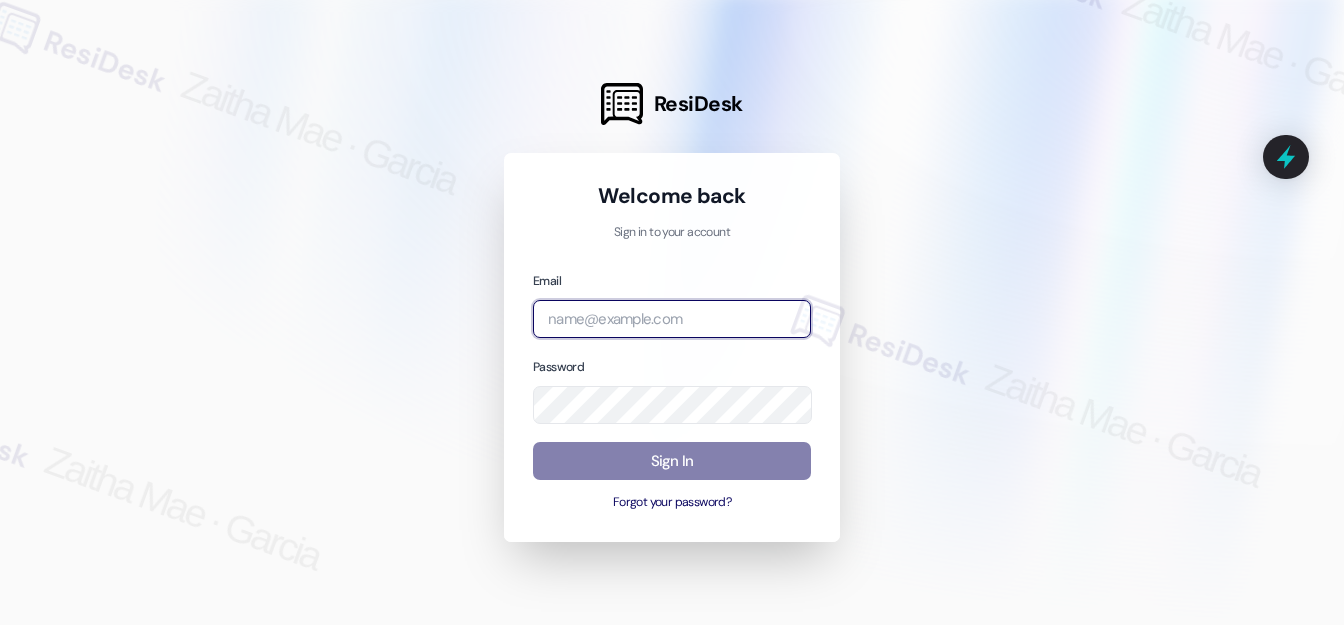 click at bounding box center (672, 319) 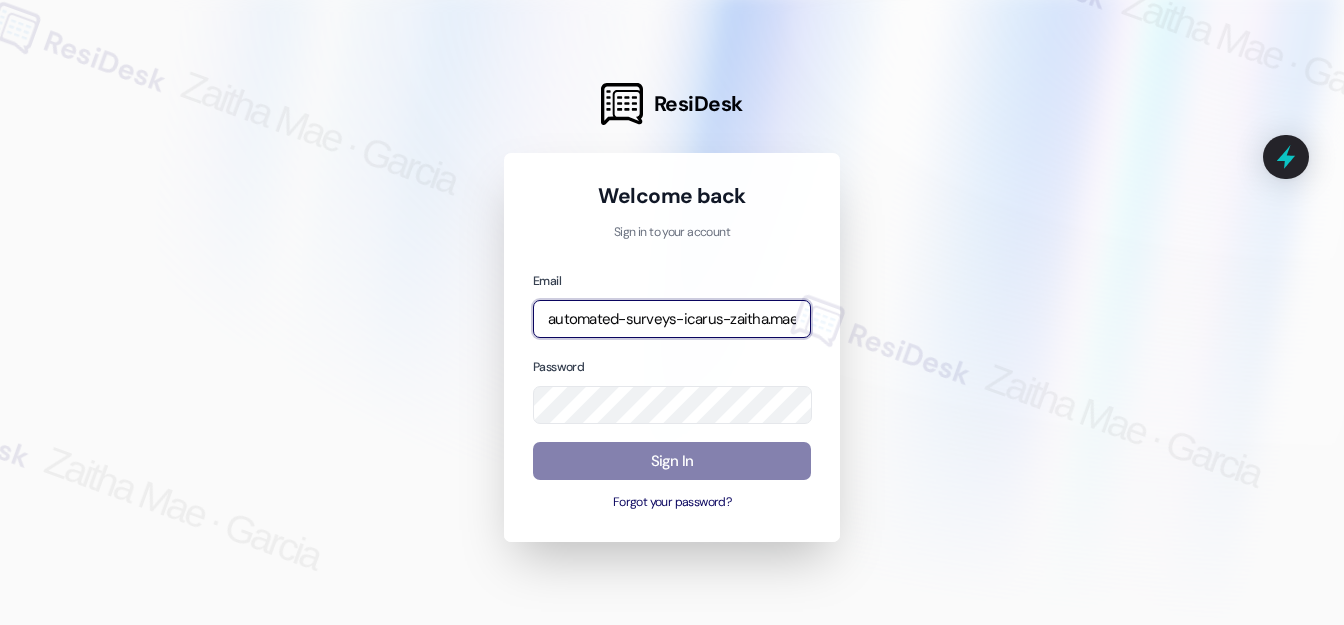 type on "automated-surveys-icarus-zaitha.mae.garcia@icarus.com" 